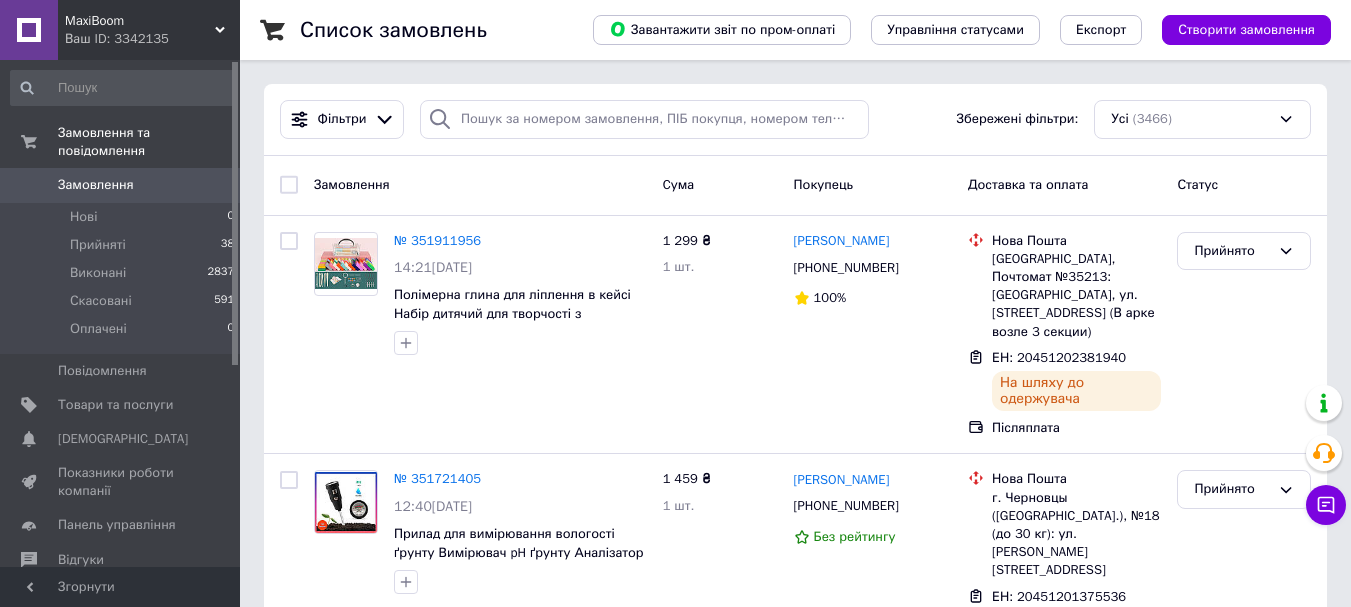 scroll, scrollTop: 0, scrollLeft: 0, axis: both 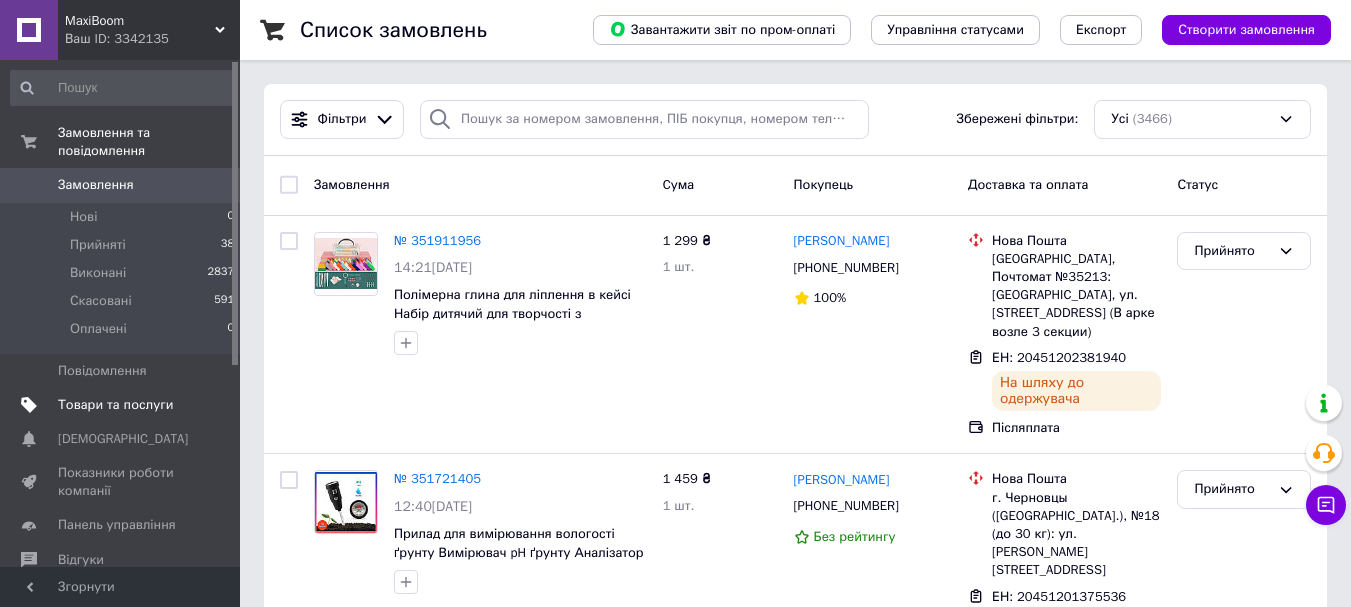 click on "Товари та послуги" at bounding box center (115, 405) 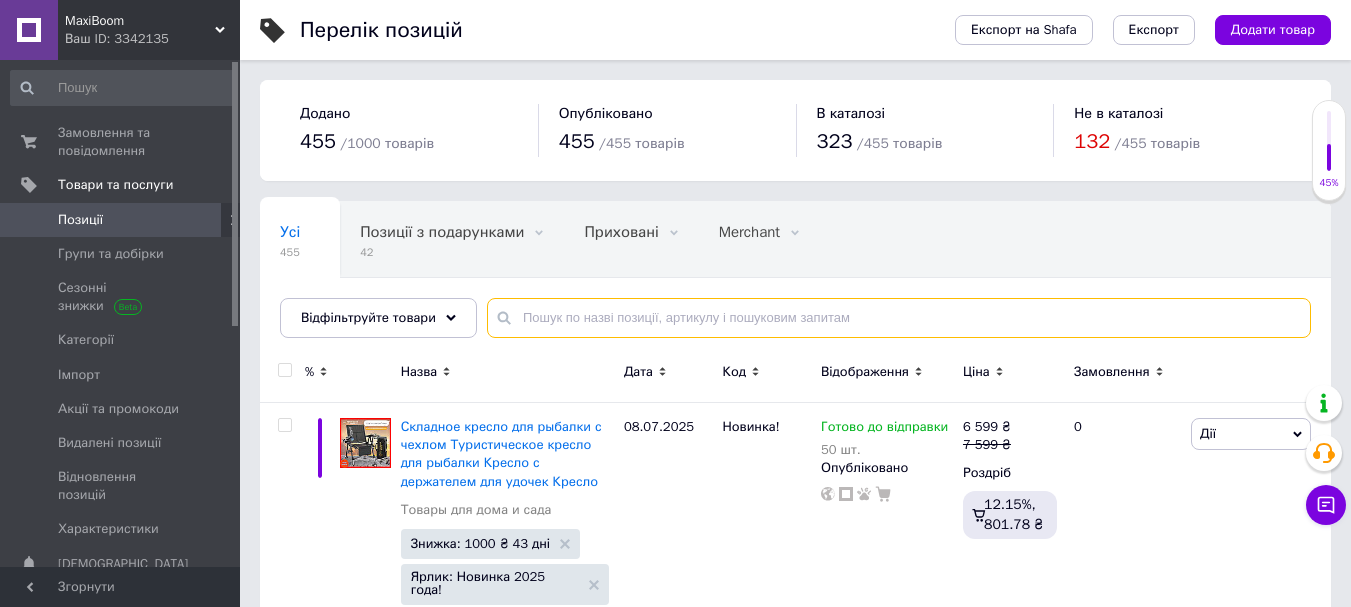 click at bounding box center [899, 318] 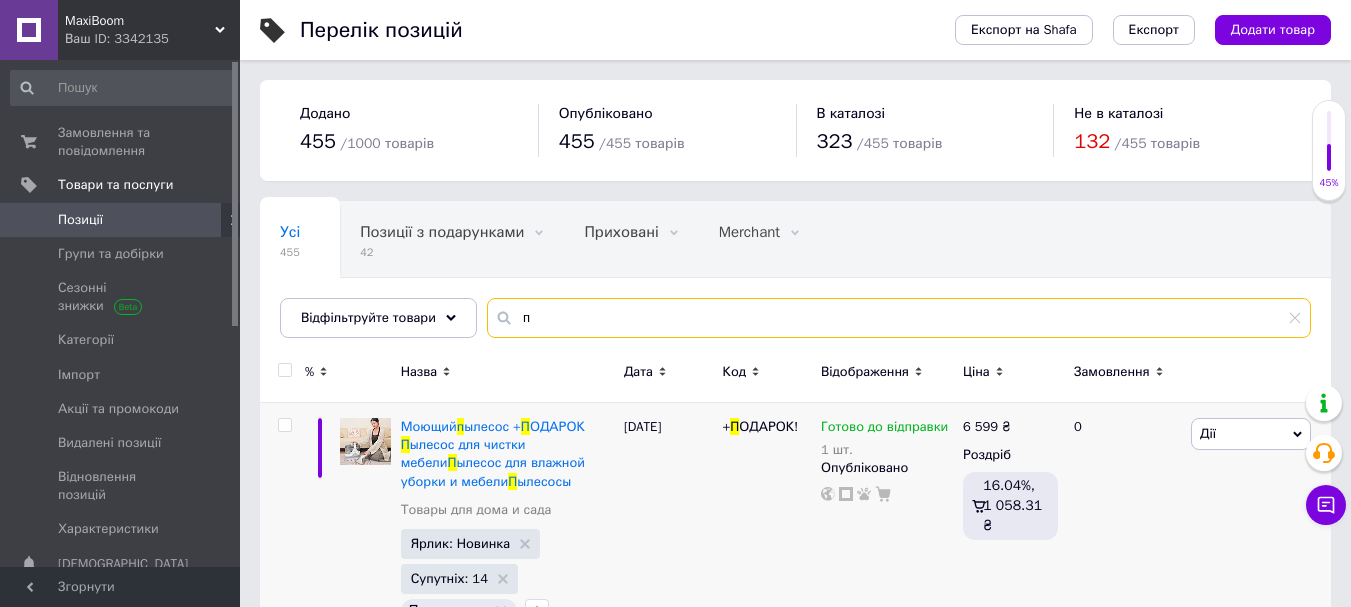type on "п" 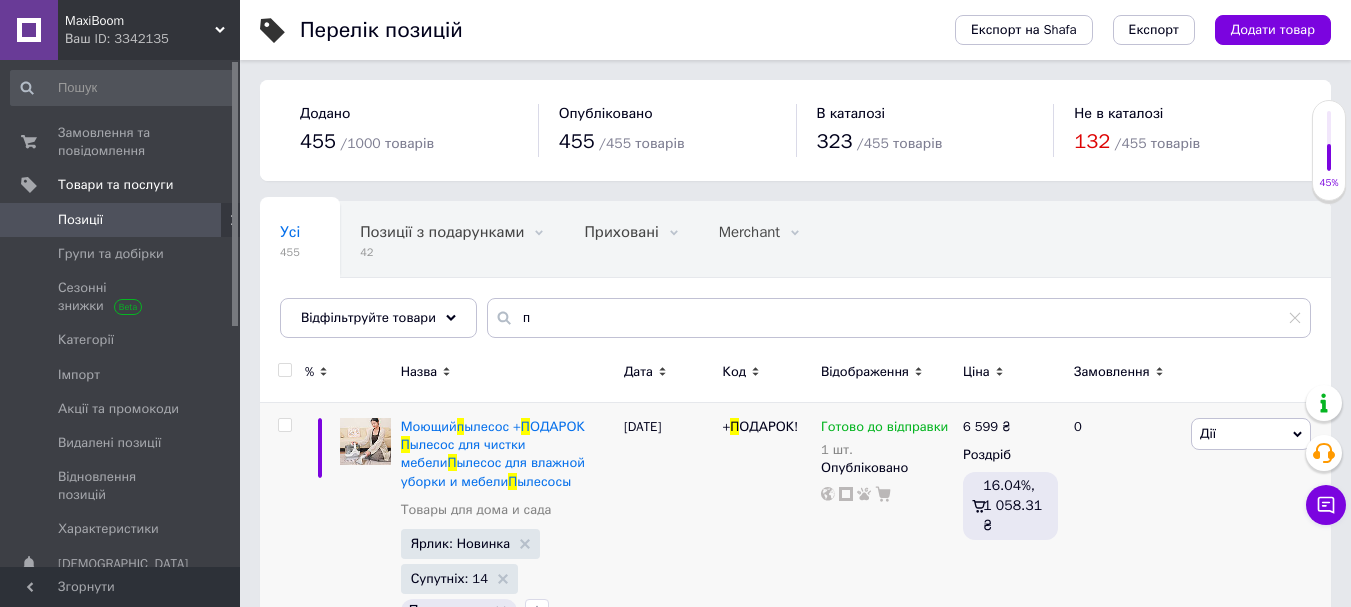 click on "Готово до відправки" at bounding box center (884, 429) 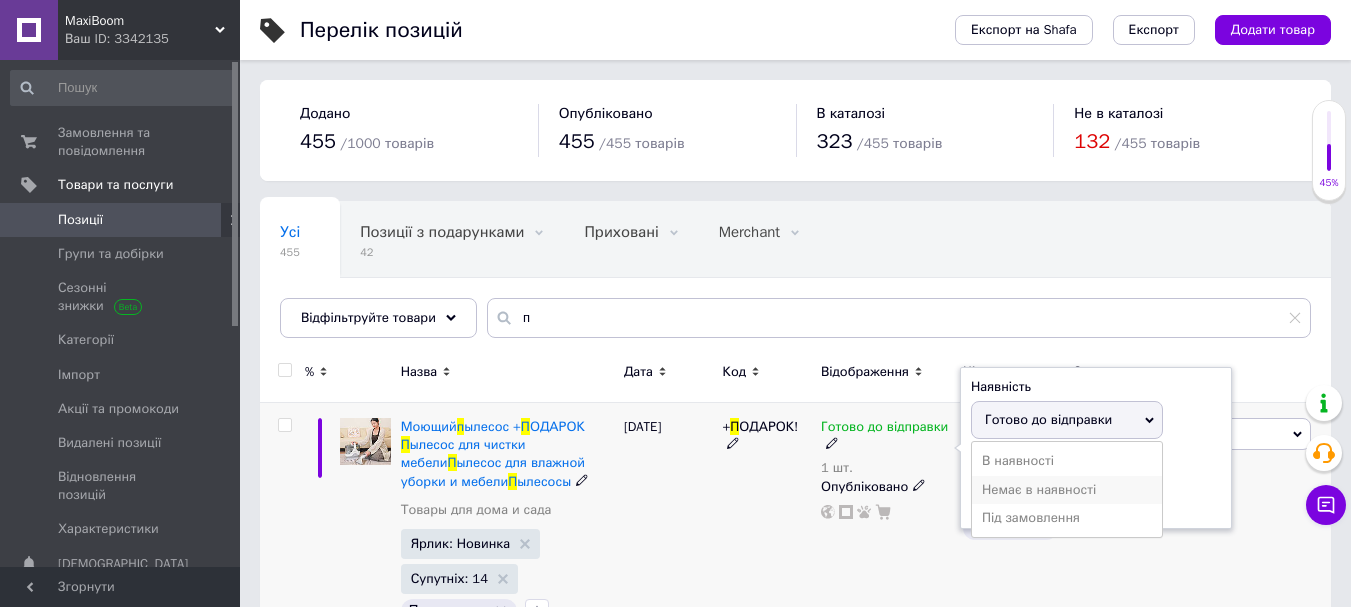 click on "Немає в наявності" at bounding box center (1067, 490) 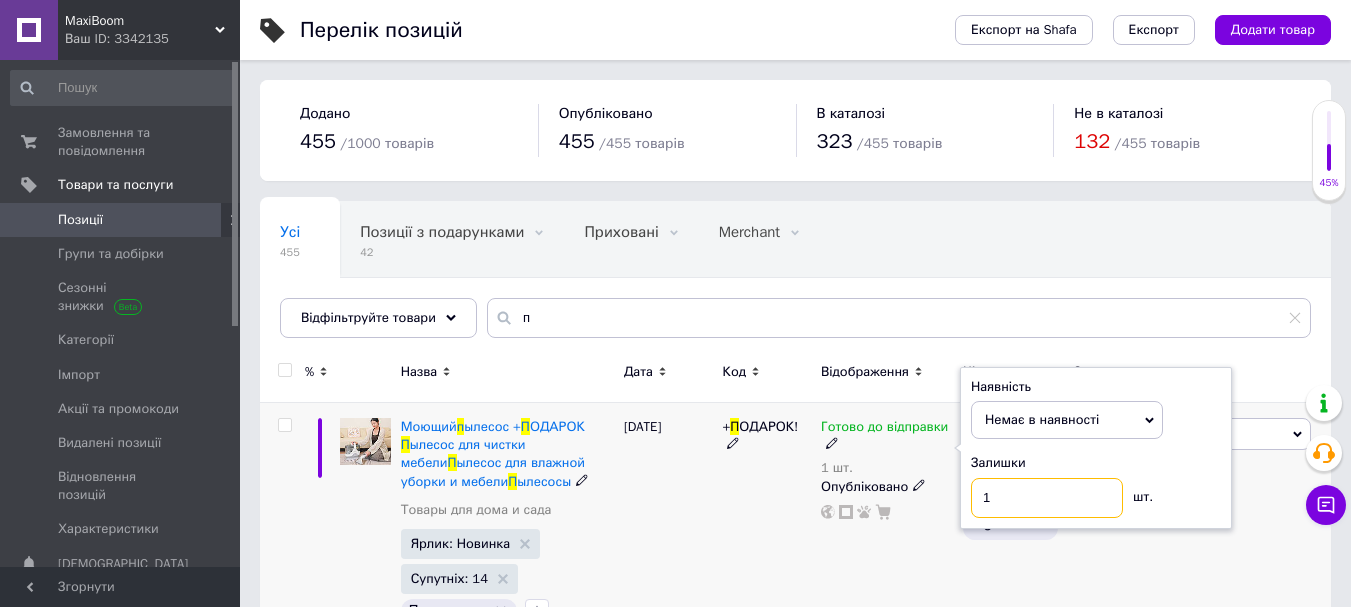 click on "1" at bounding box center [1047, 498] 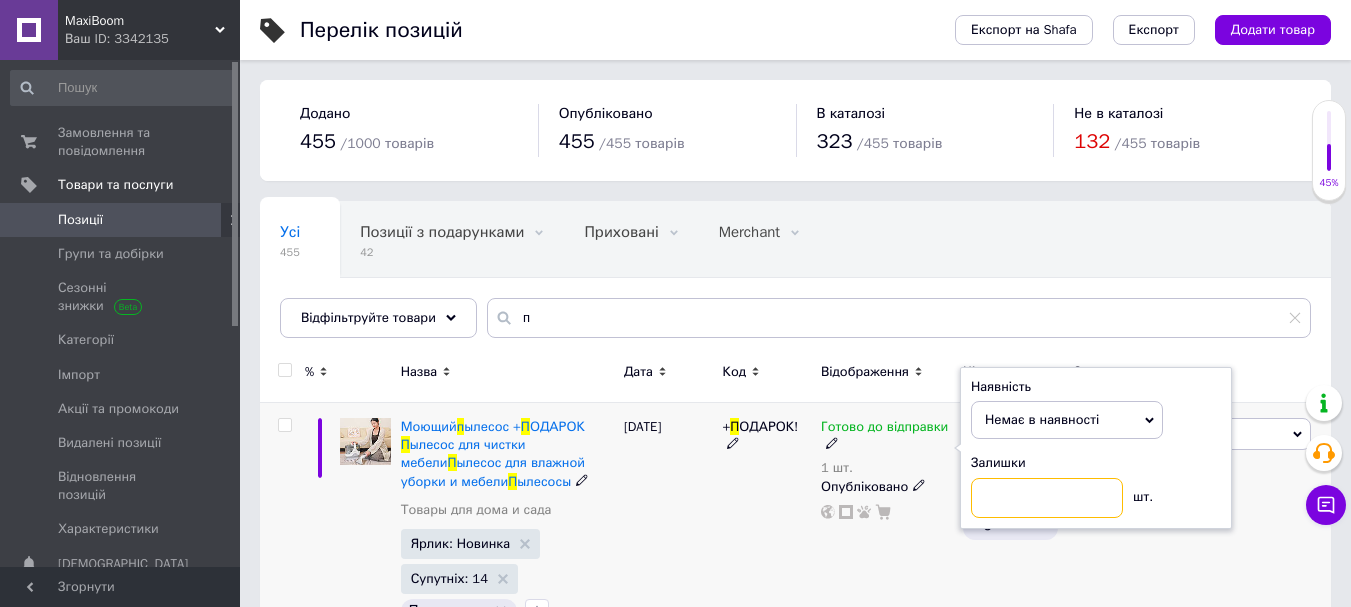type 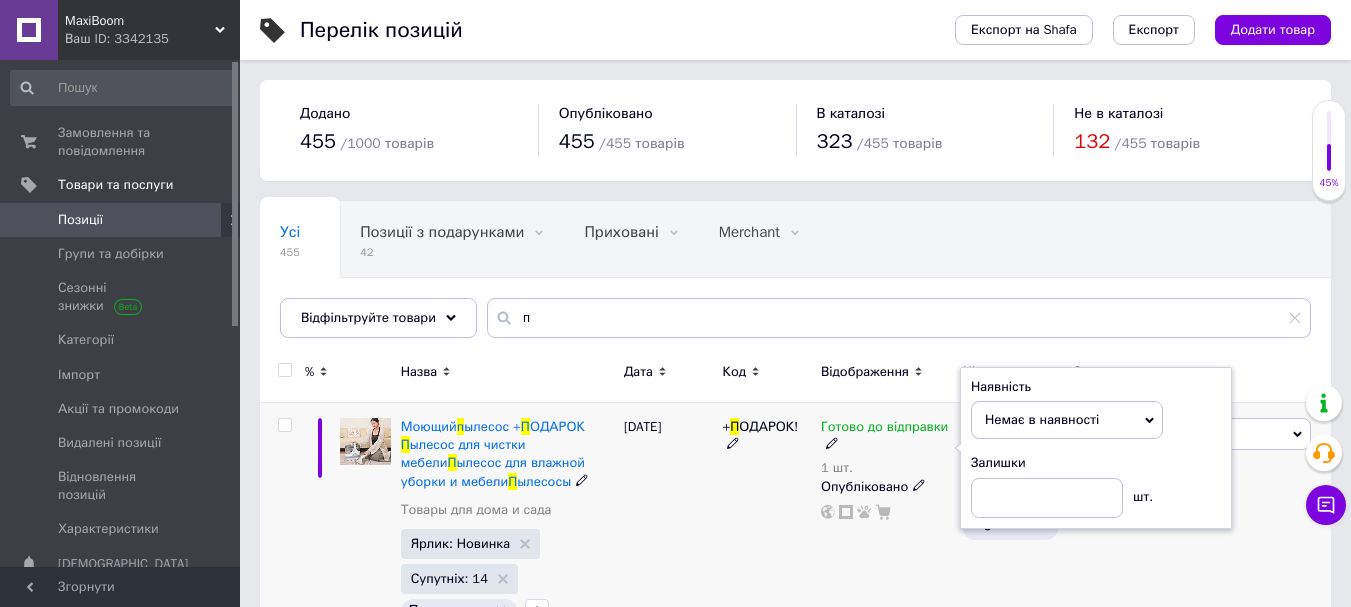 click on "[DATE]" at bounding box center [668, 526] 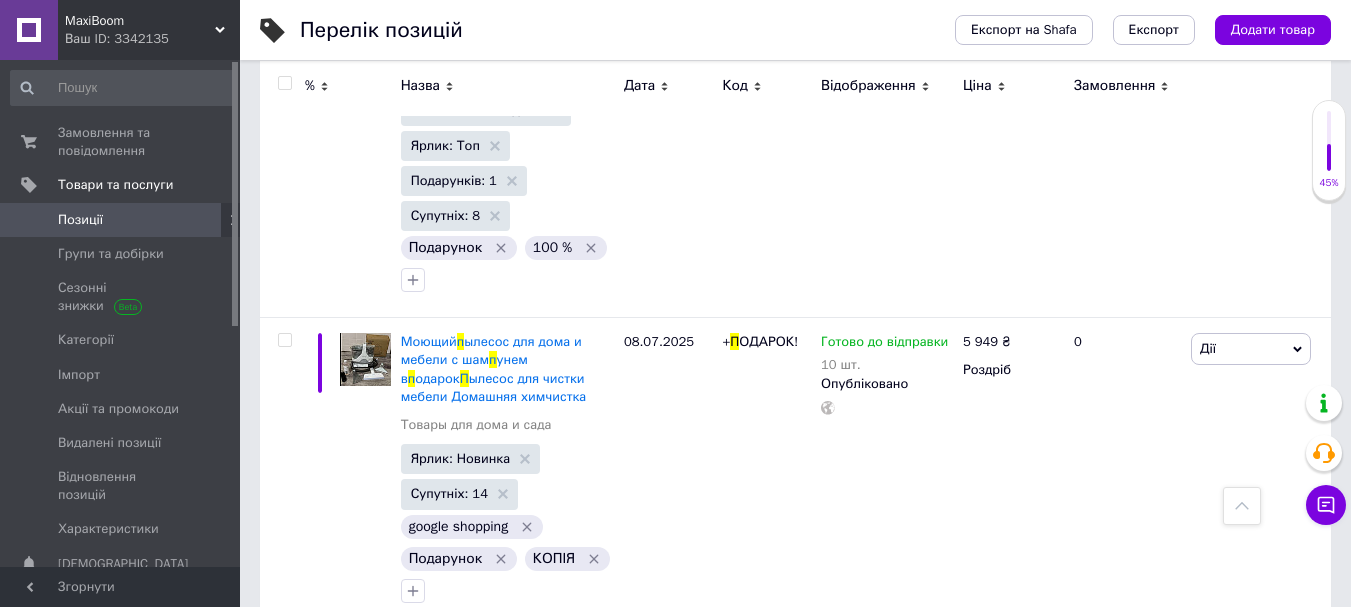 scroll, scrollTop: 699, scrollLeft: 0, axis: vertical 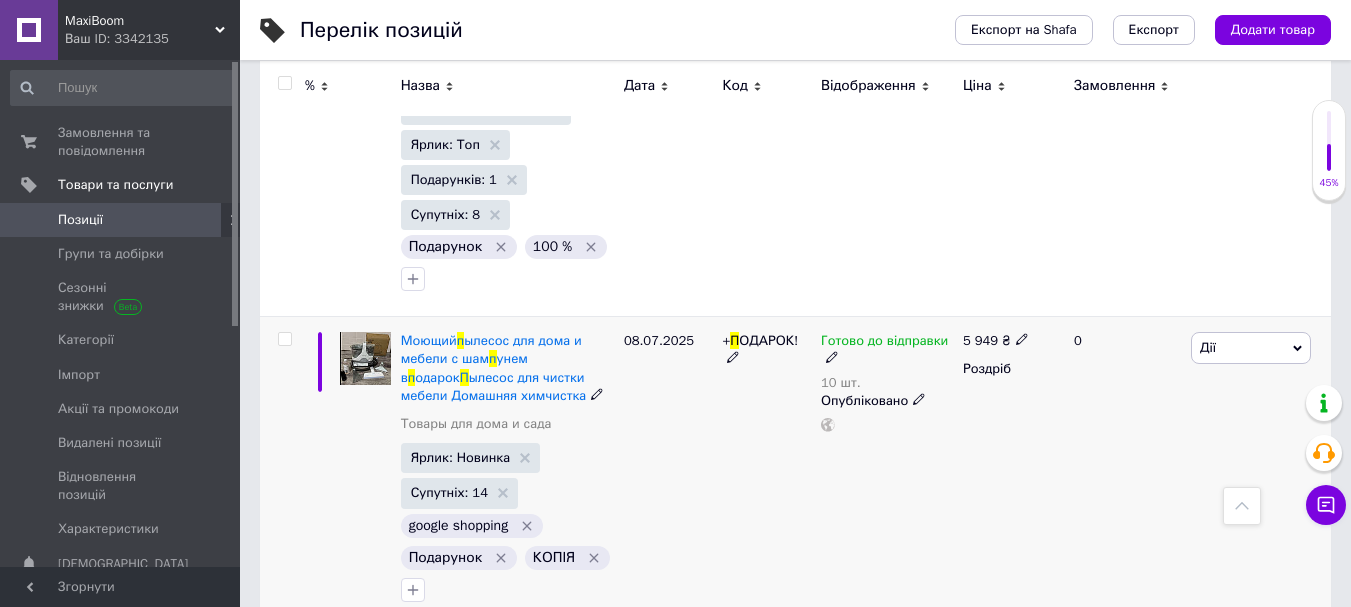click 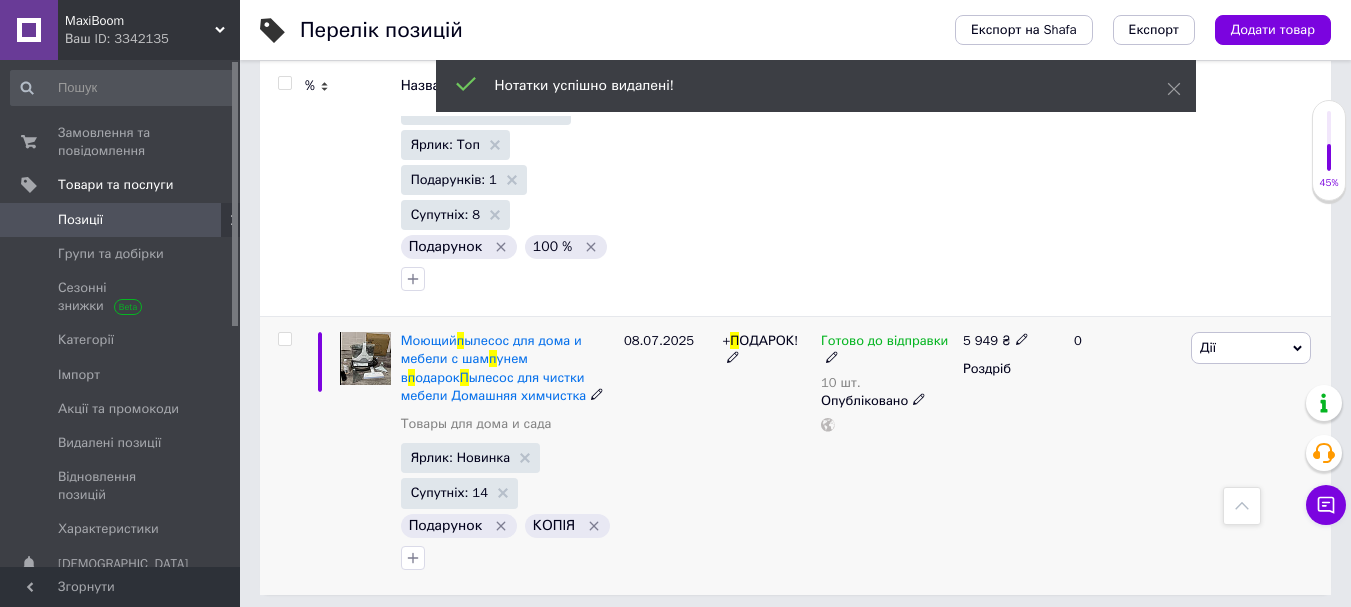 scroll, scrollTop: 688, scrollLeft: 0, axis: vertical 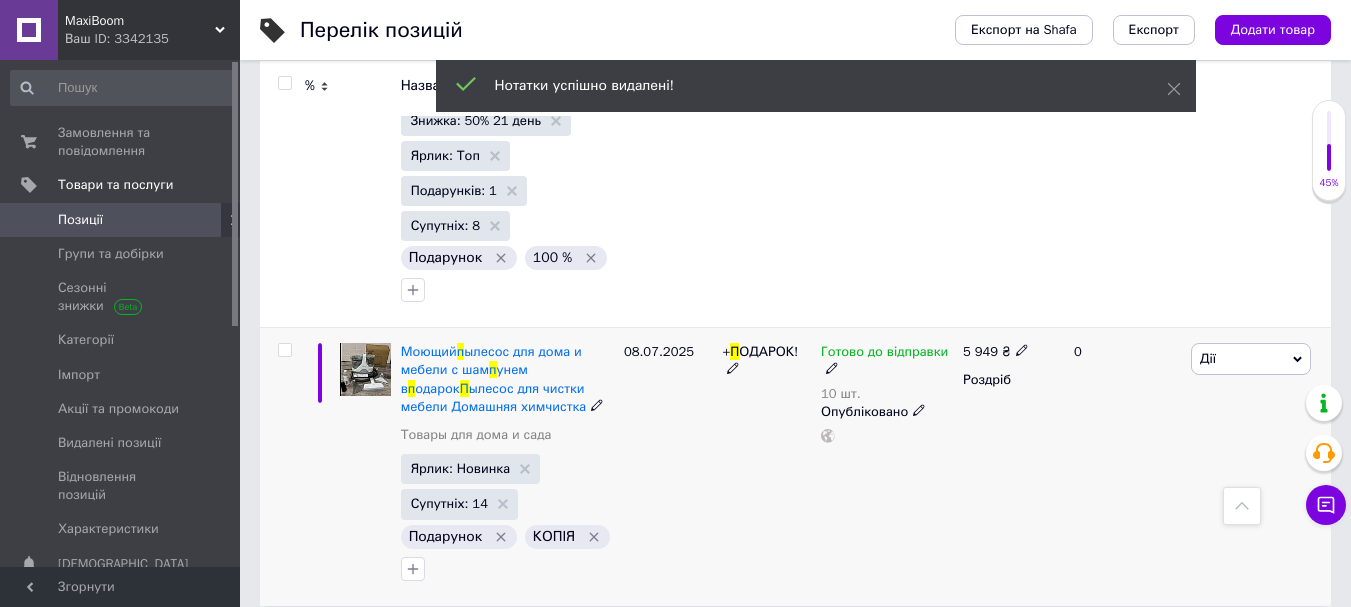 click 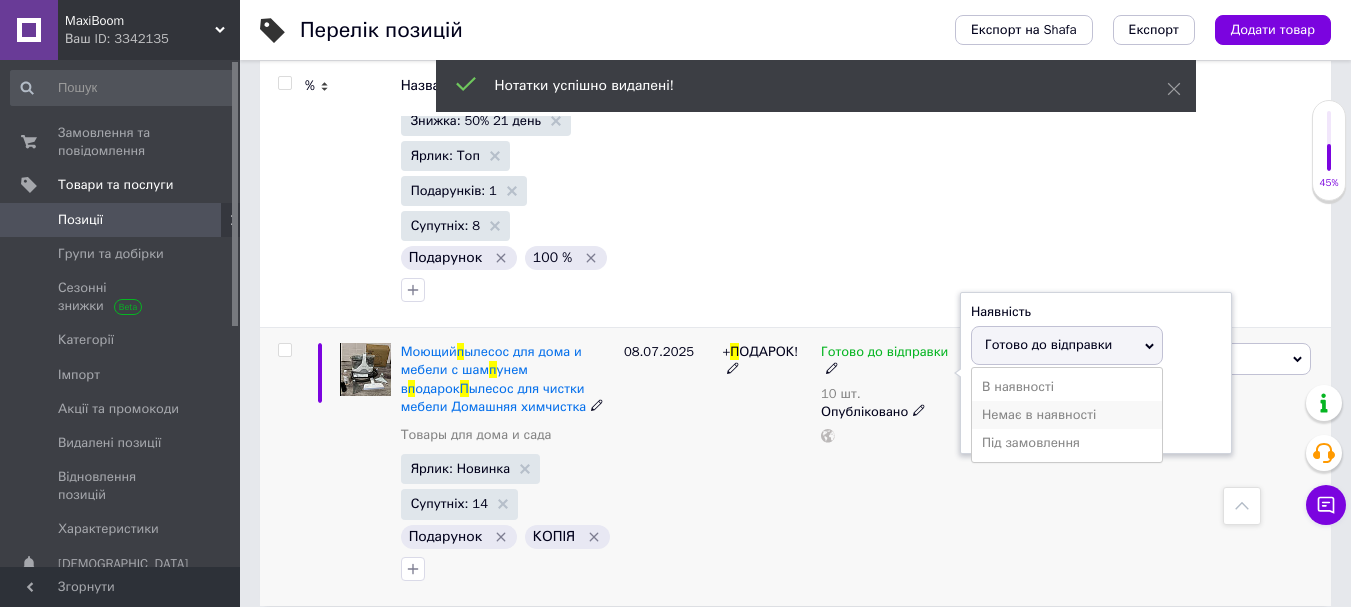 click on "Немає в наявності" at bounding box center (1067, 415) 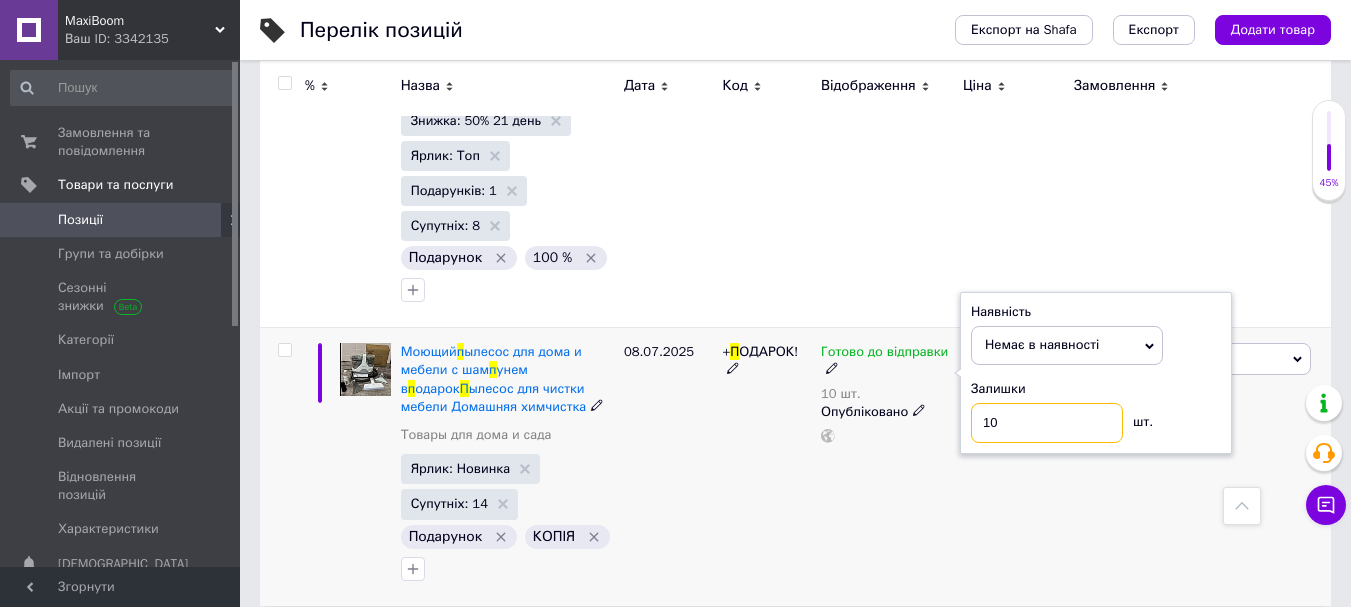 click on "10" at bounding box center (1047, 423) 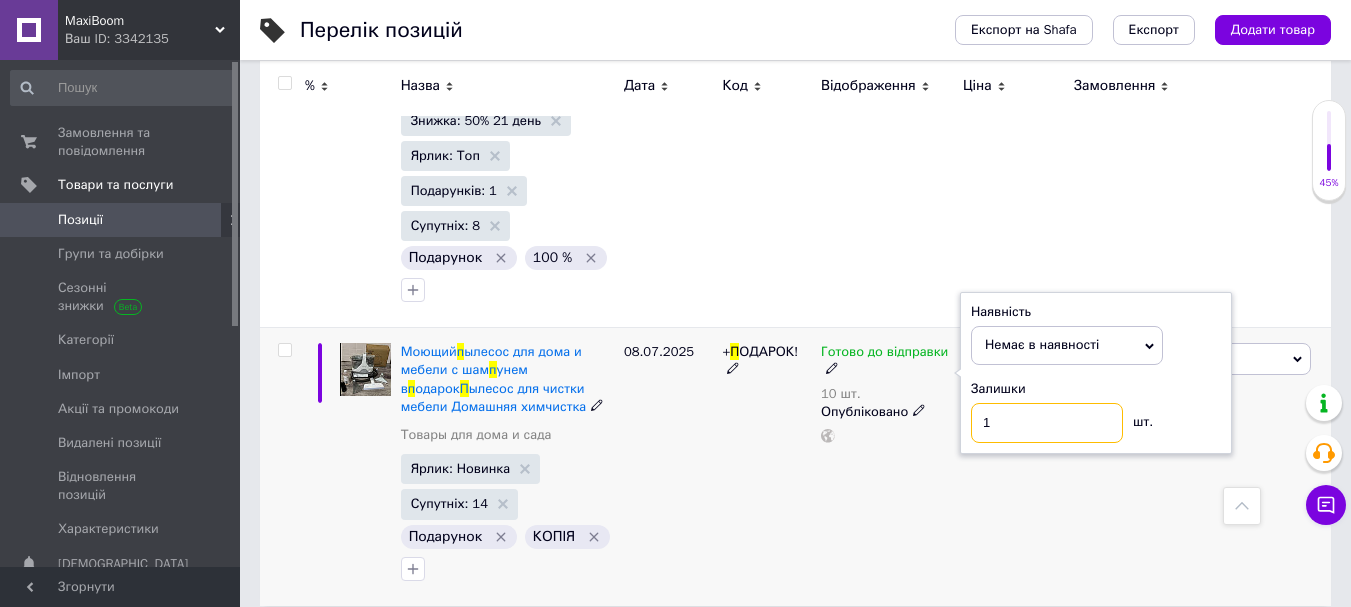 type on "1" 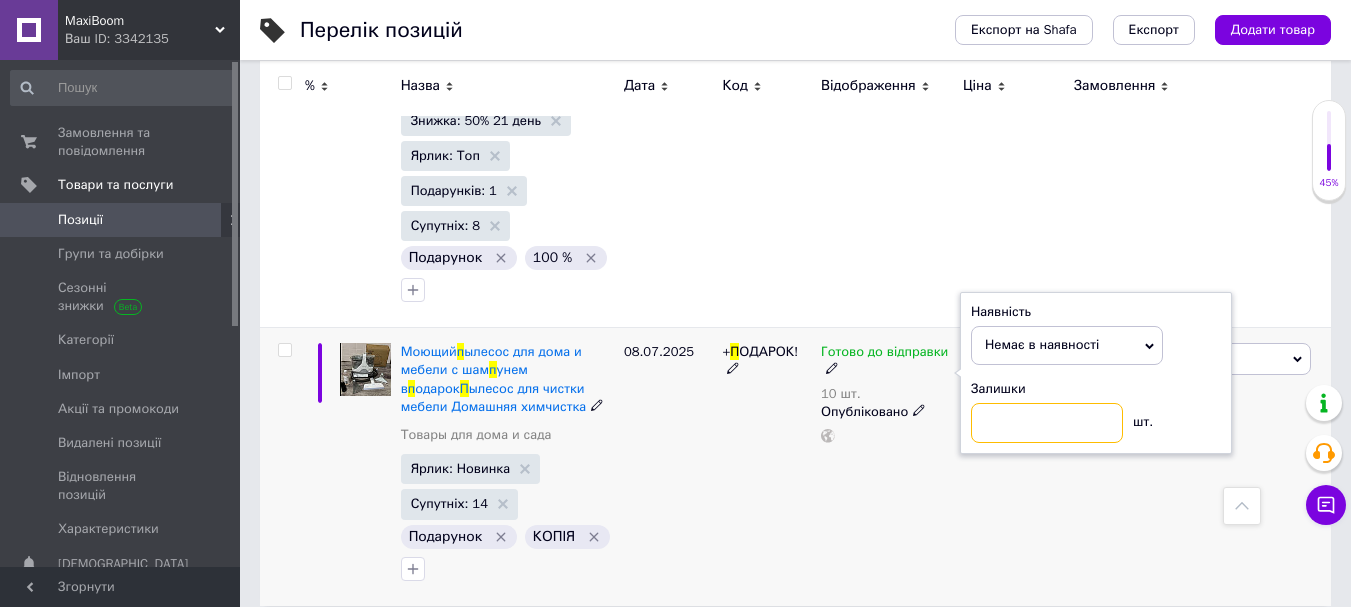 type 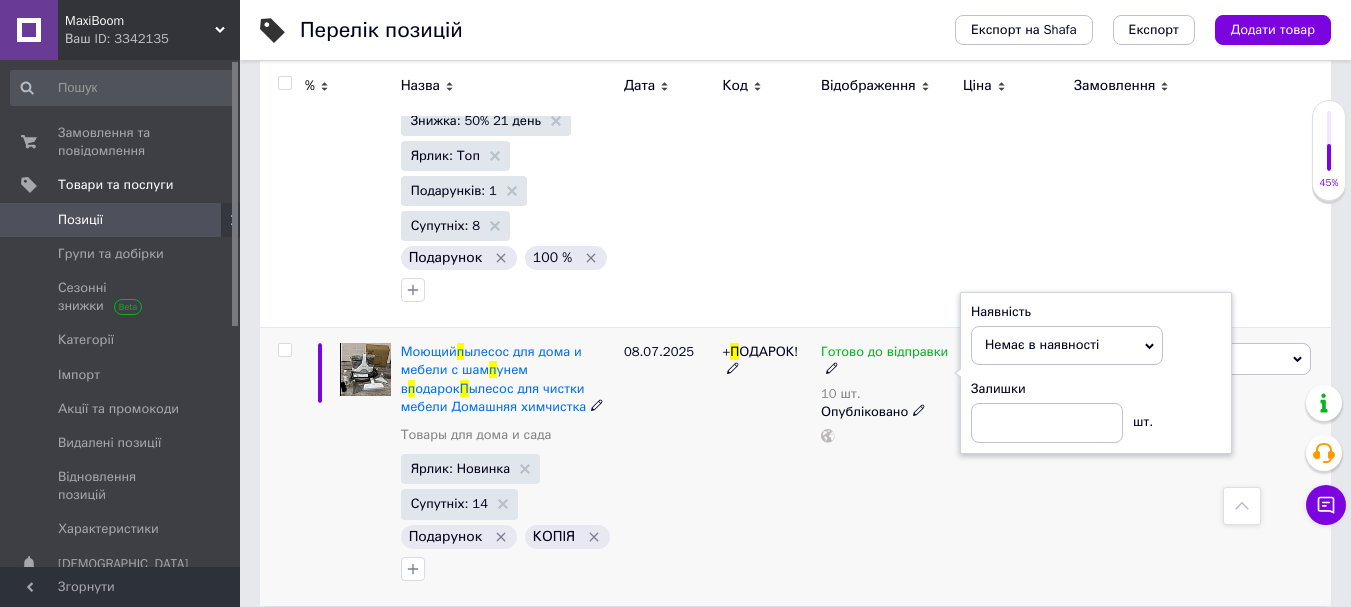 click on "+  П ОДАРОК!" at bounding box center (766, 467) 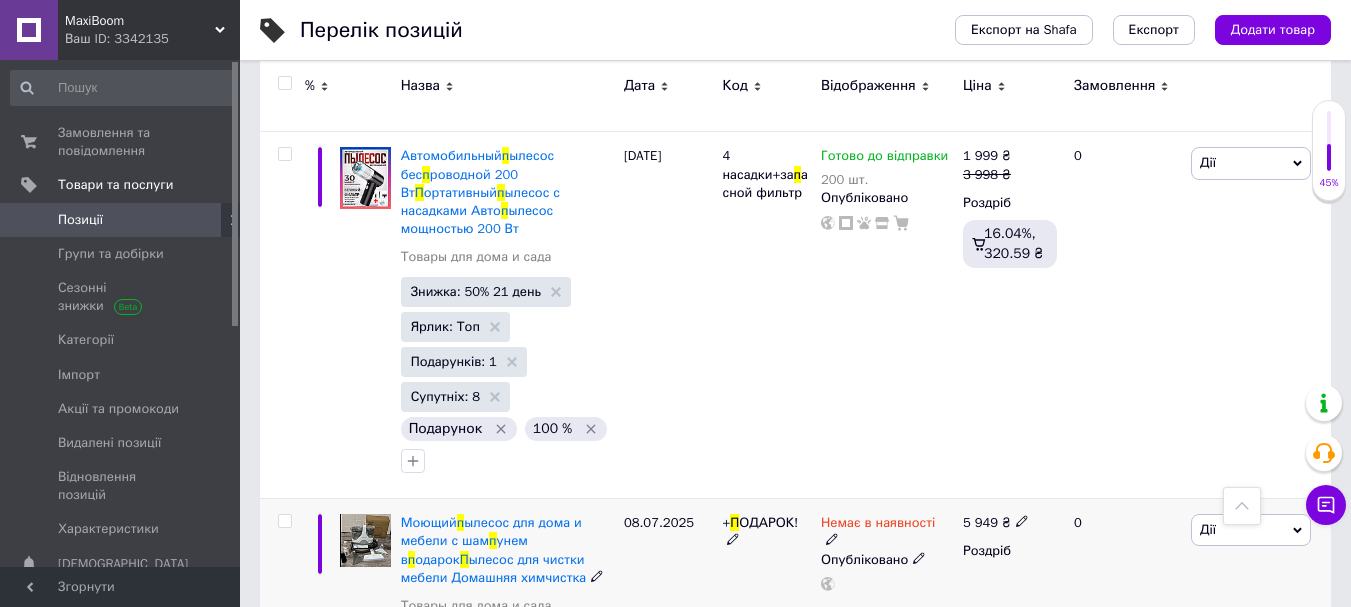 scroll, scrollTop: 0, scrollLeft: 0, axis: both 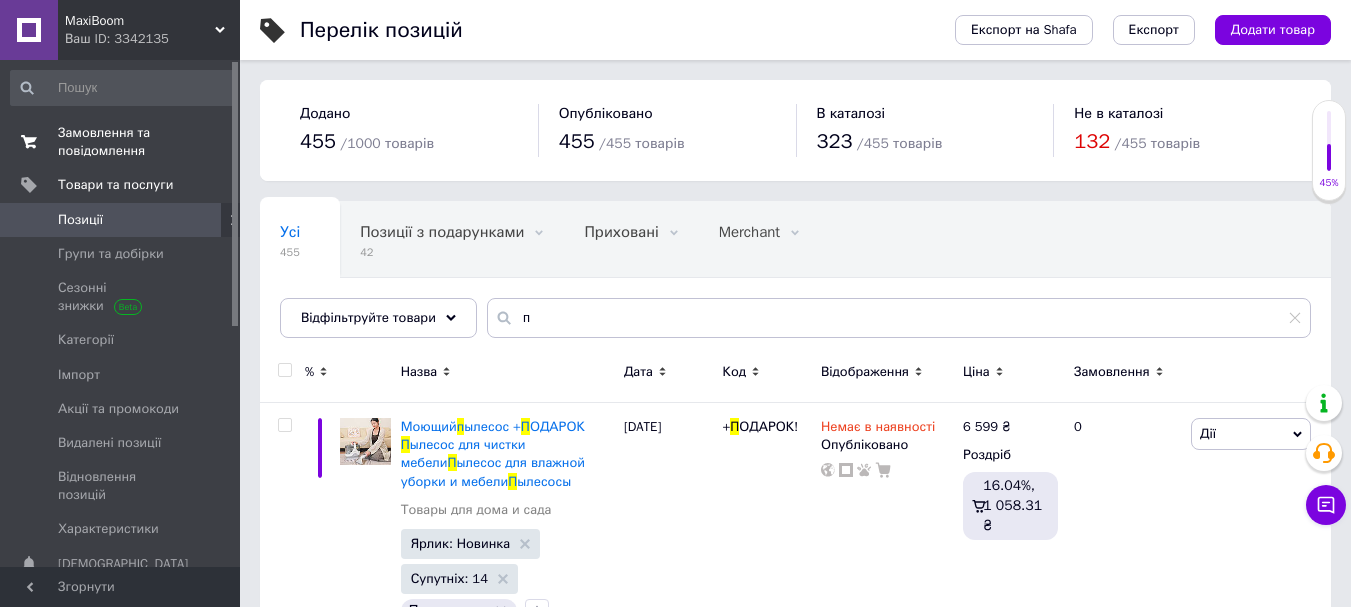 click on "Замовлення та повідомлення" at bounding box center [121, 142] 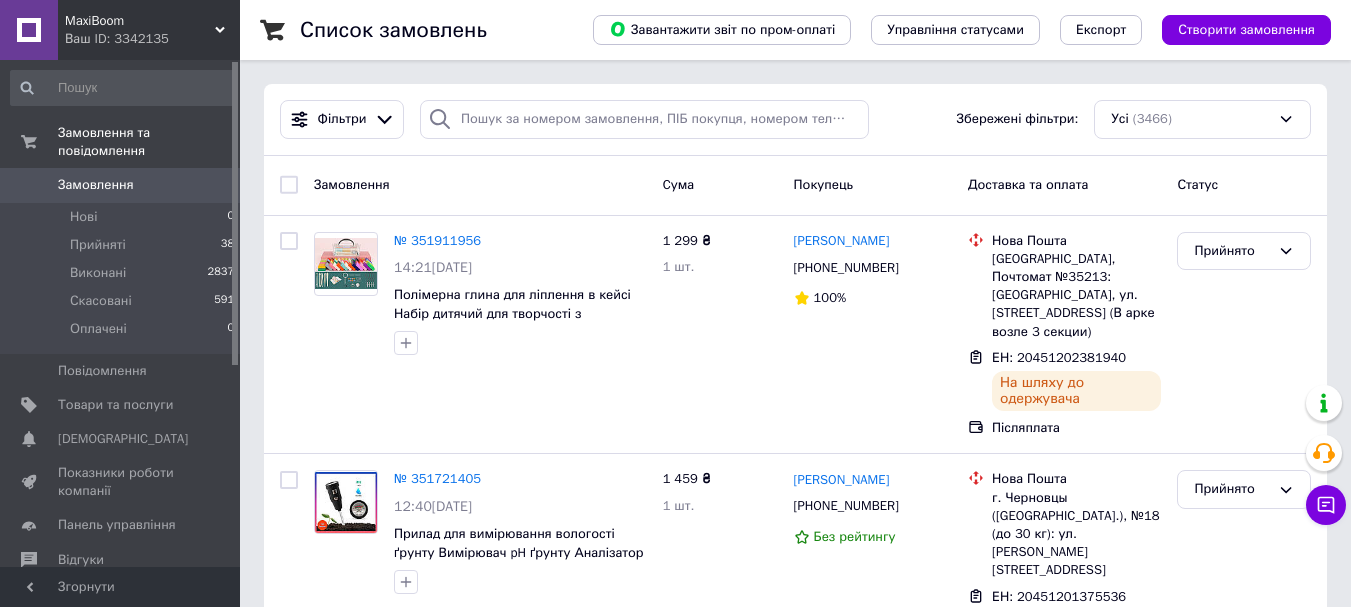 click on "MaxiBoom Ваш ID: 3342135" at bounding box center [149, 30] 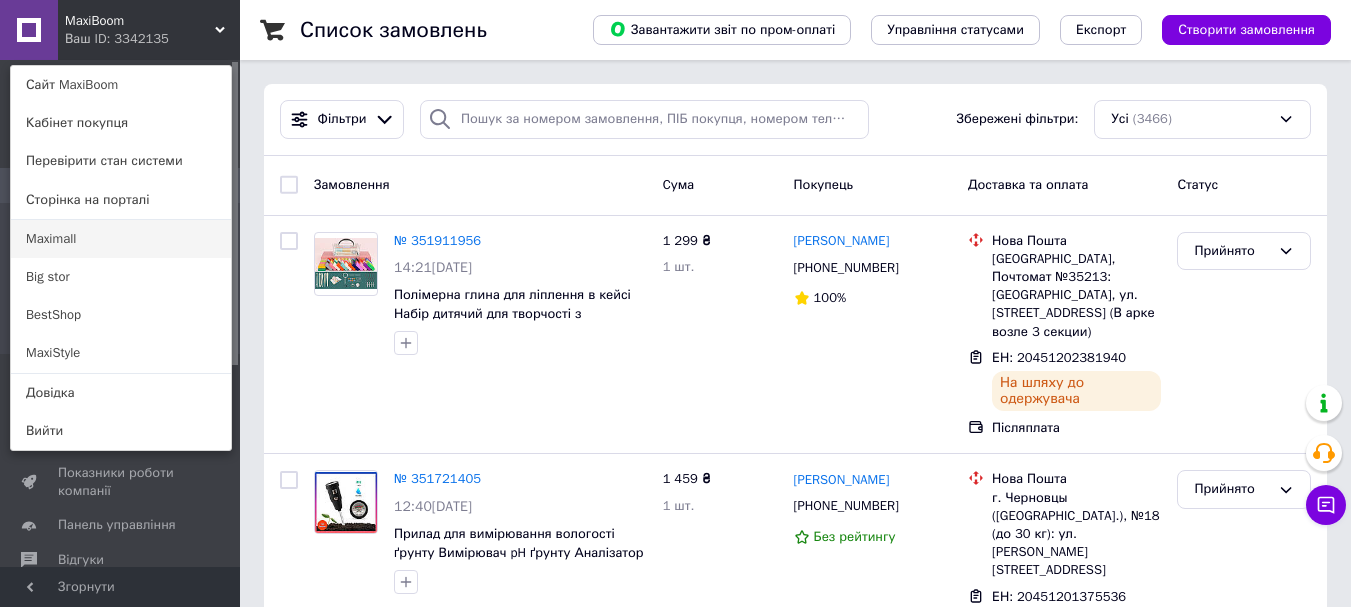 click on "Maximall" at bounding box center [121, 239] 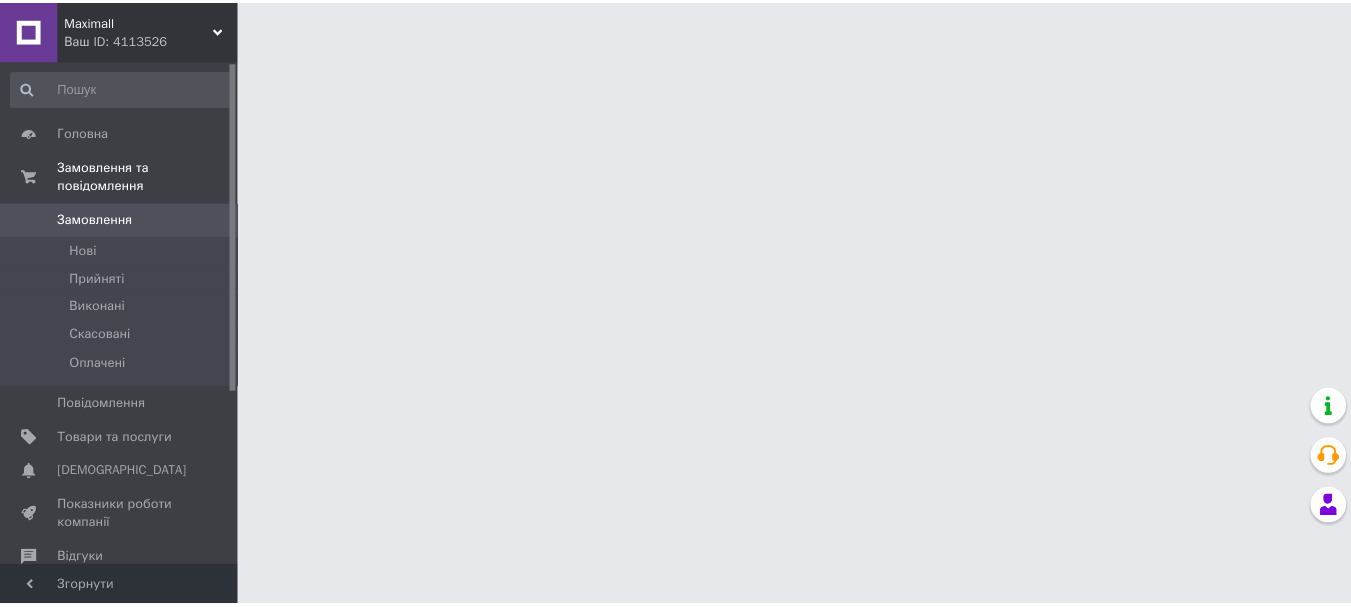 scroll, scrollTop: 0, scrollLeft: 0, axis: both 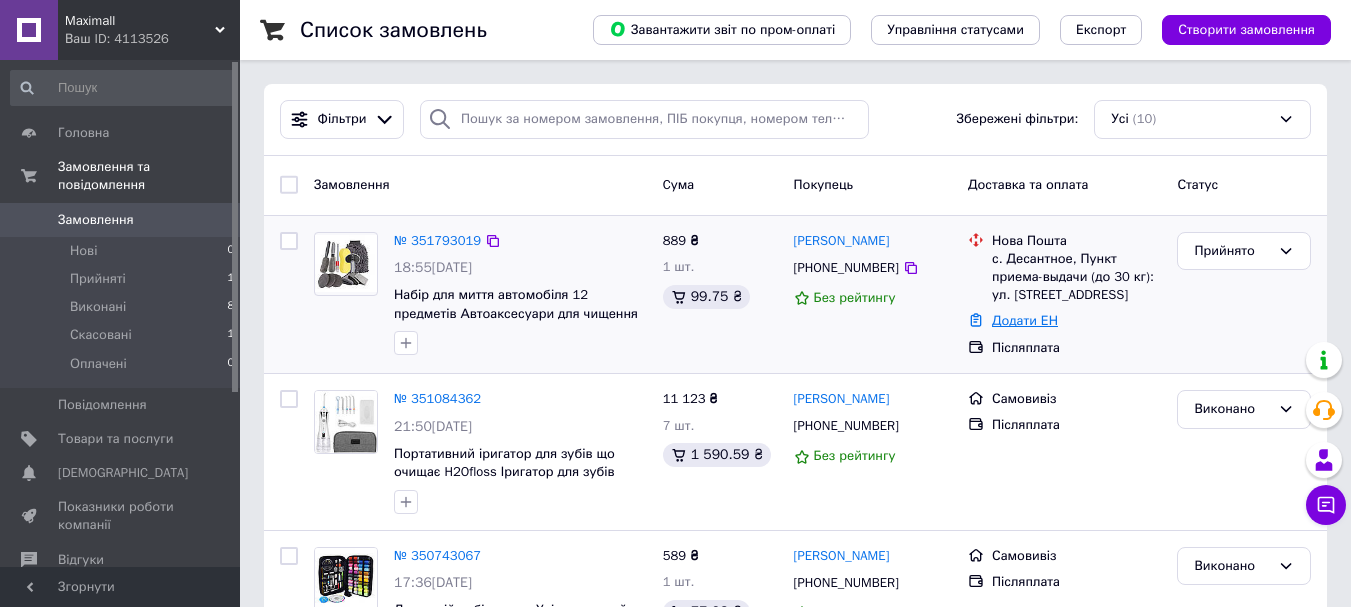click on "Додати ЕН" at bounding box center [1025, 320] 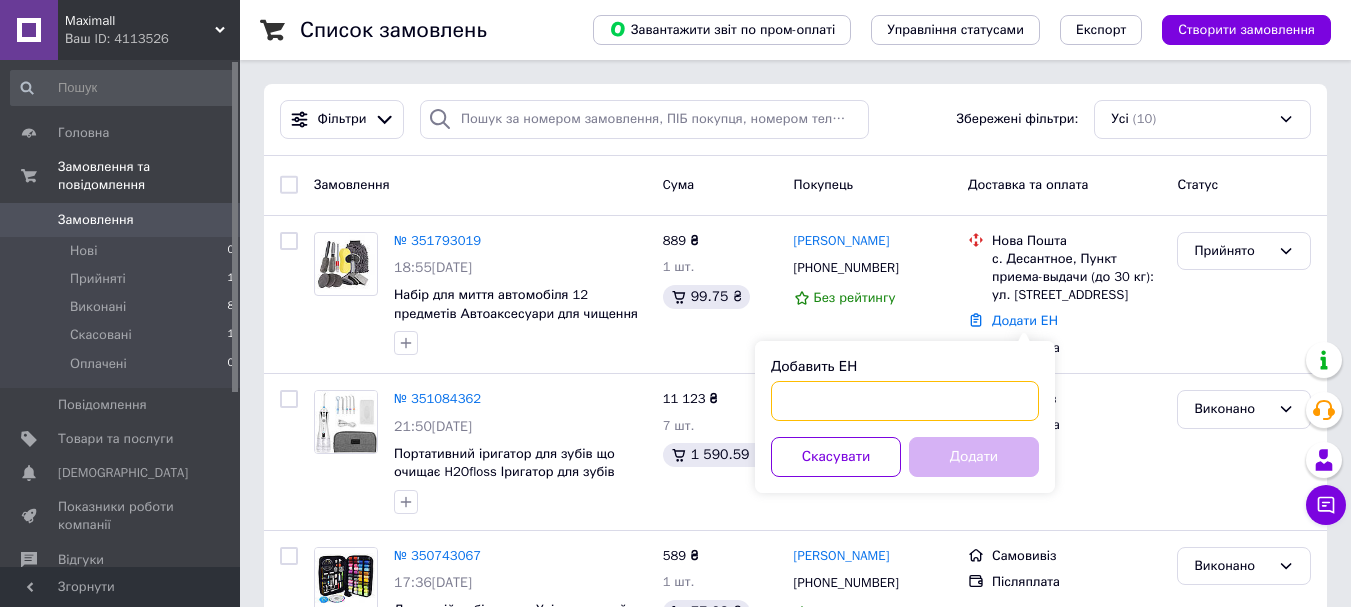 click on "Добавить ЕН" at bounding box center [905, 401] 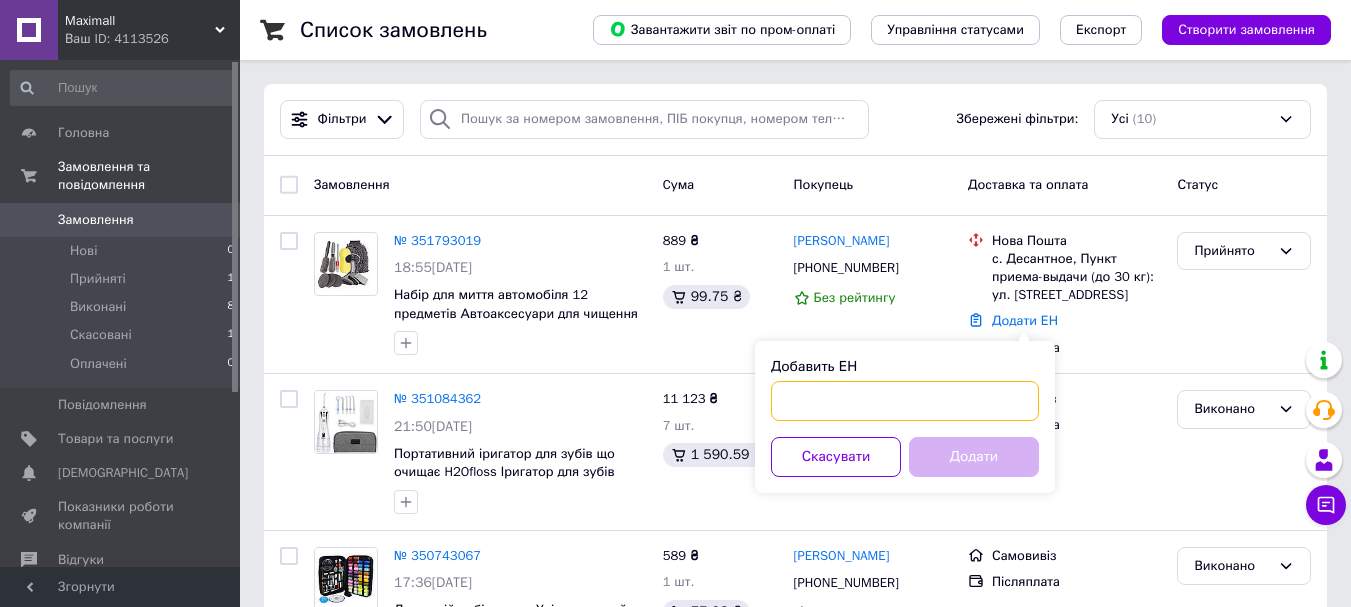 paste on "20451201837919" 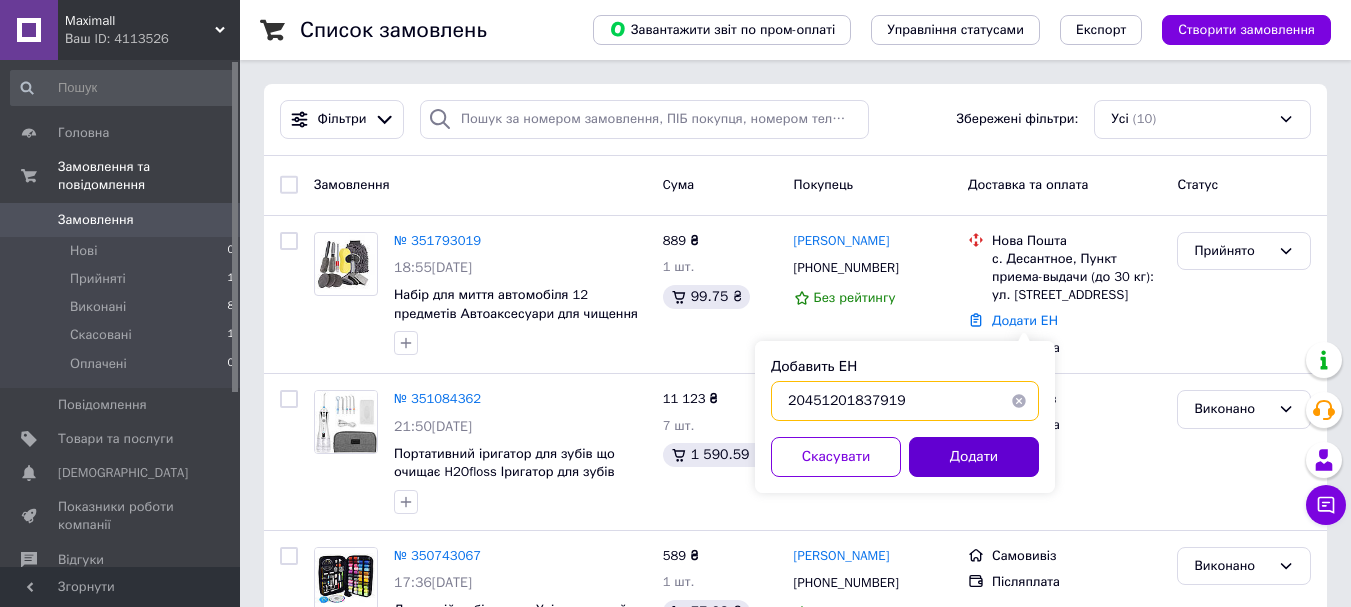 type on "20451201837919" 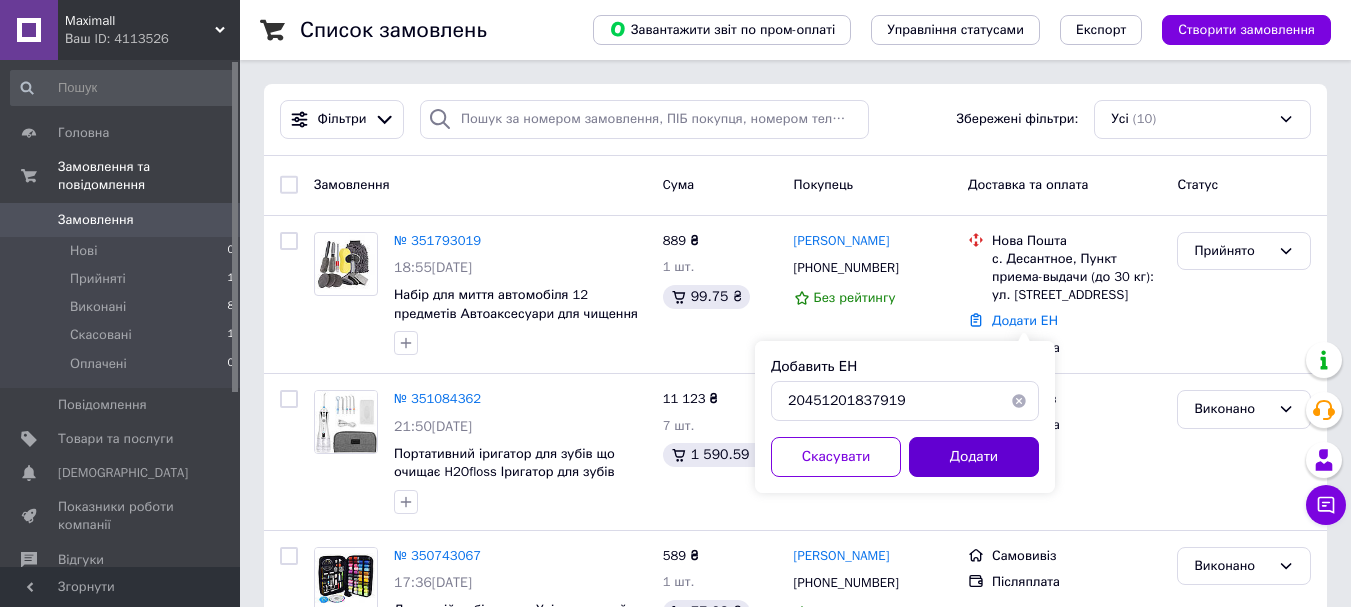 click on "Додати" at bounding box center [974, 457] 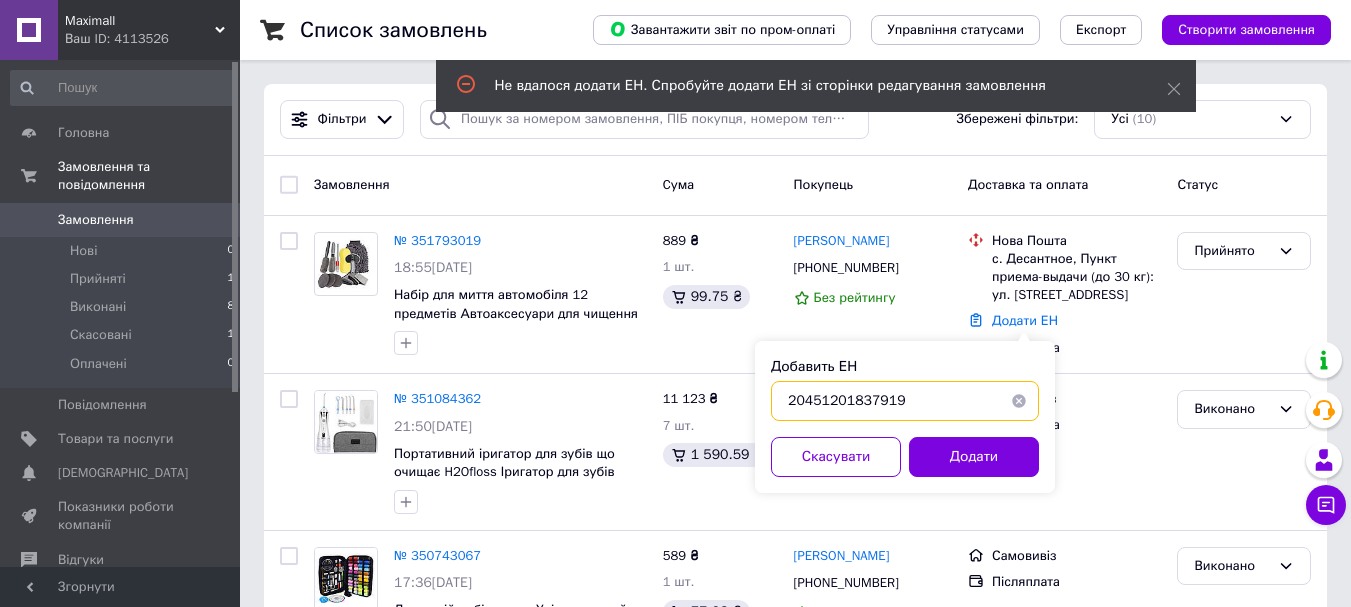 click on "20451201837919" at bounding box center (905, 401) 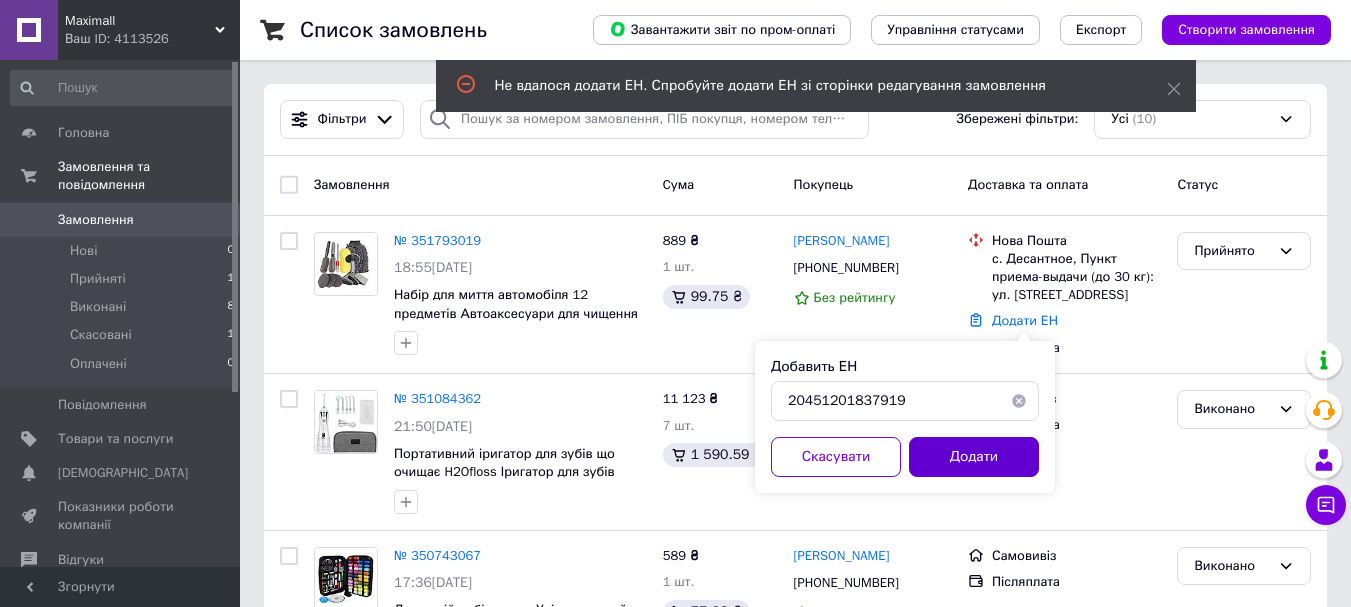 click on "Додати" at bounding box center [974, 457] 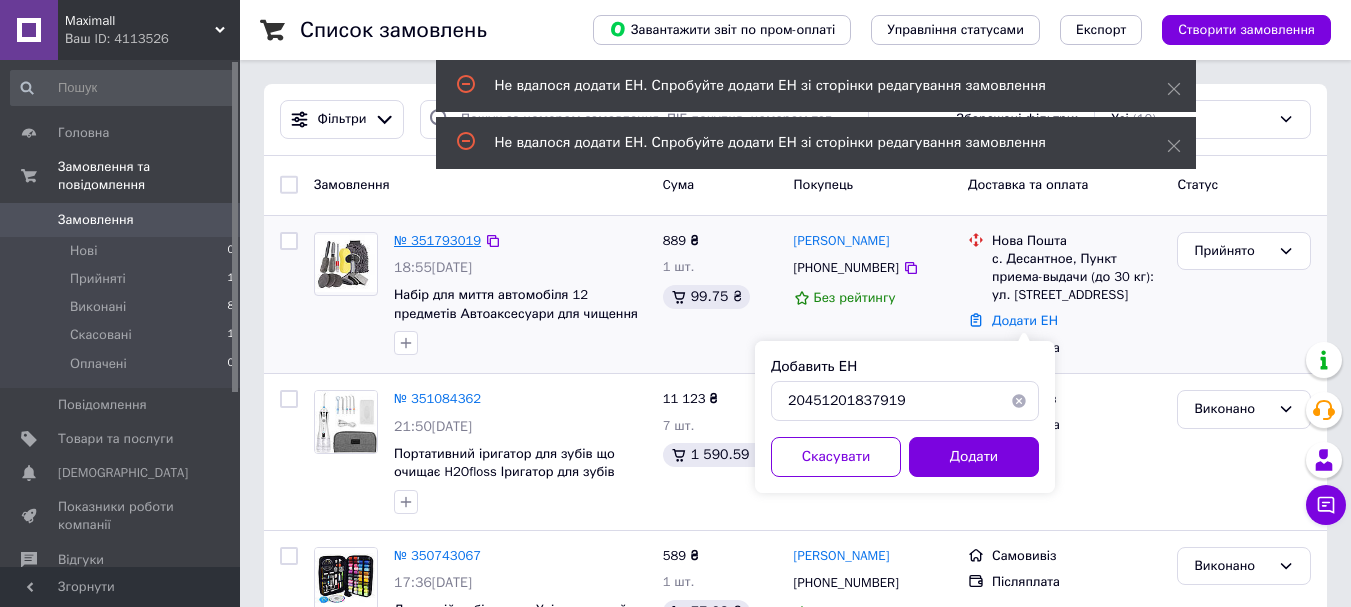 click on "№ 351793019" at bounding box center [437, 240] 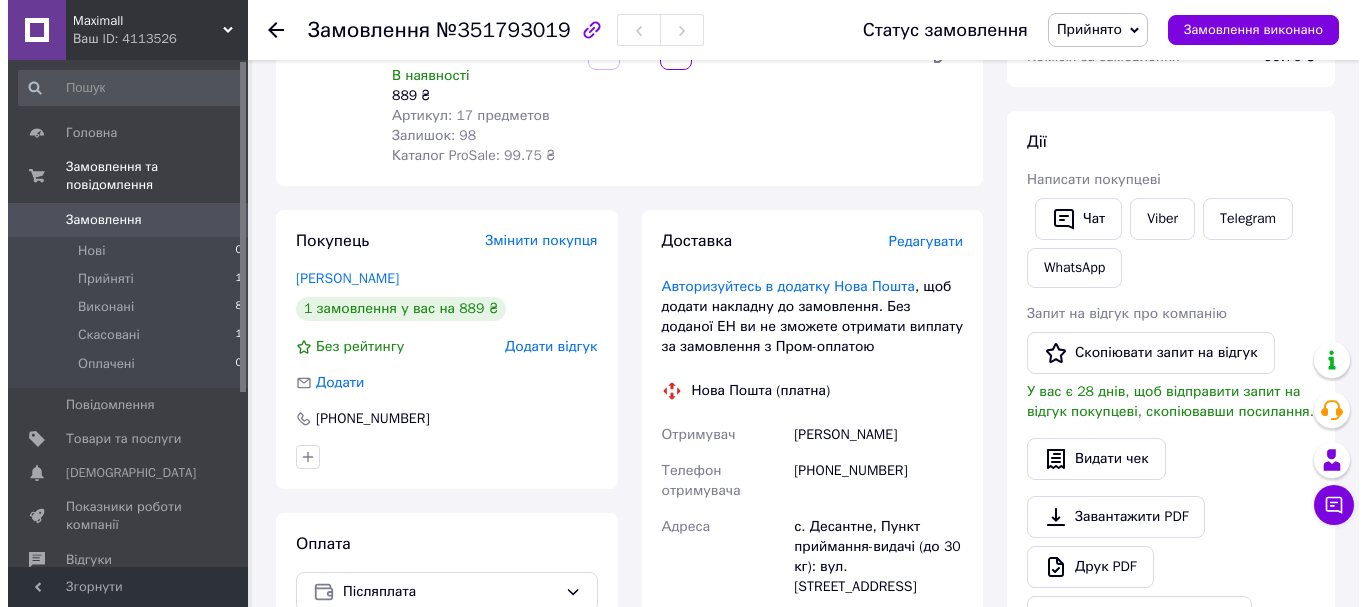 scroll, scrollTop: 287, scrollLeft: 0, axis: vertical 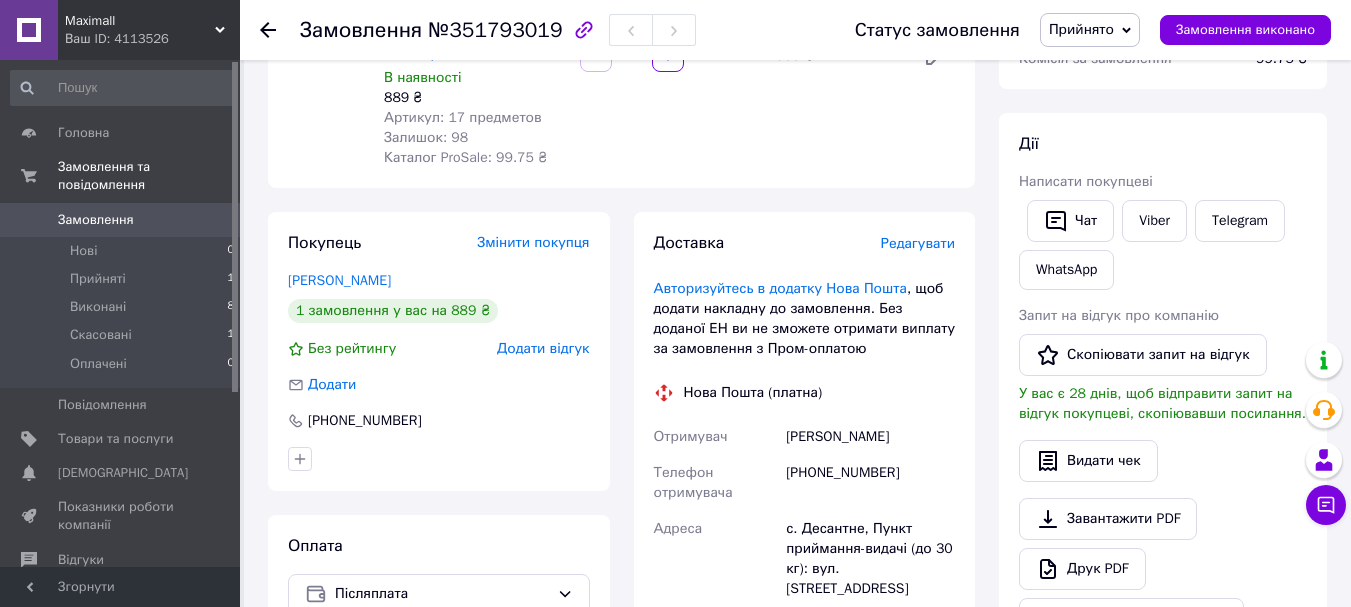 click on "Редагувати" at bounding box center [918, 243] 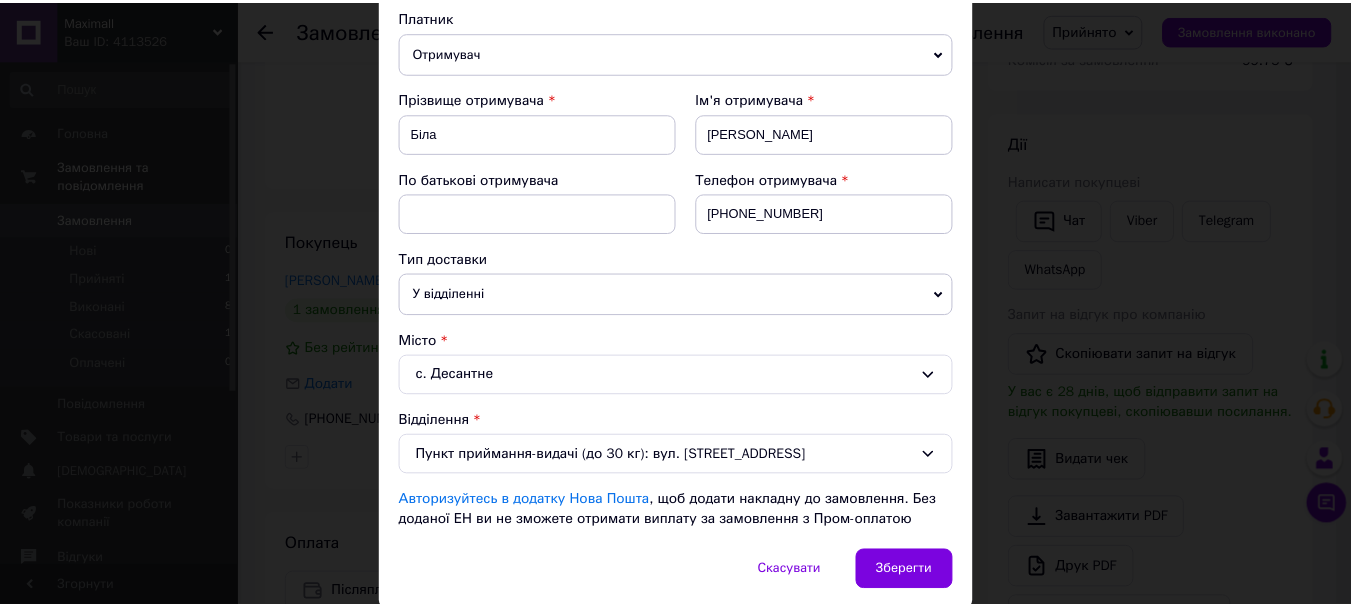 scroll, scrollTop: 281, scrollLeft: 0, axis: vertical 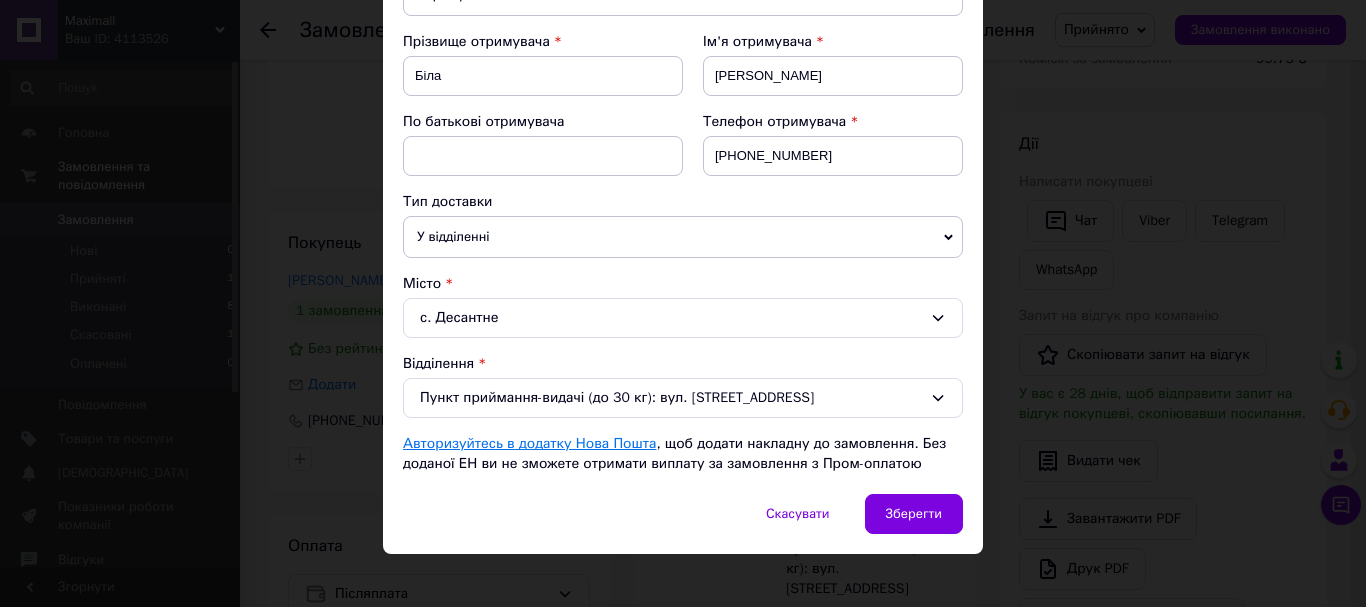 click on "Авторизуйтесь в додатку Нова Пошта" at bounding box center (529, 443) 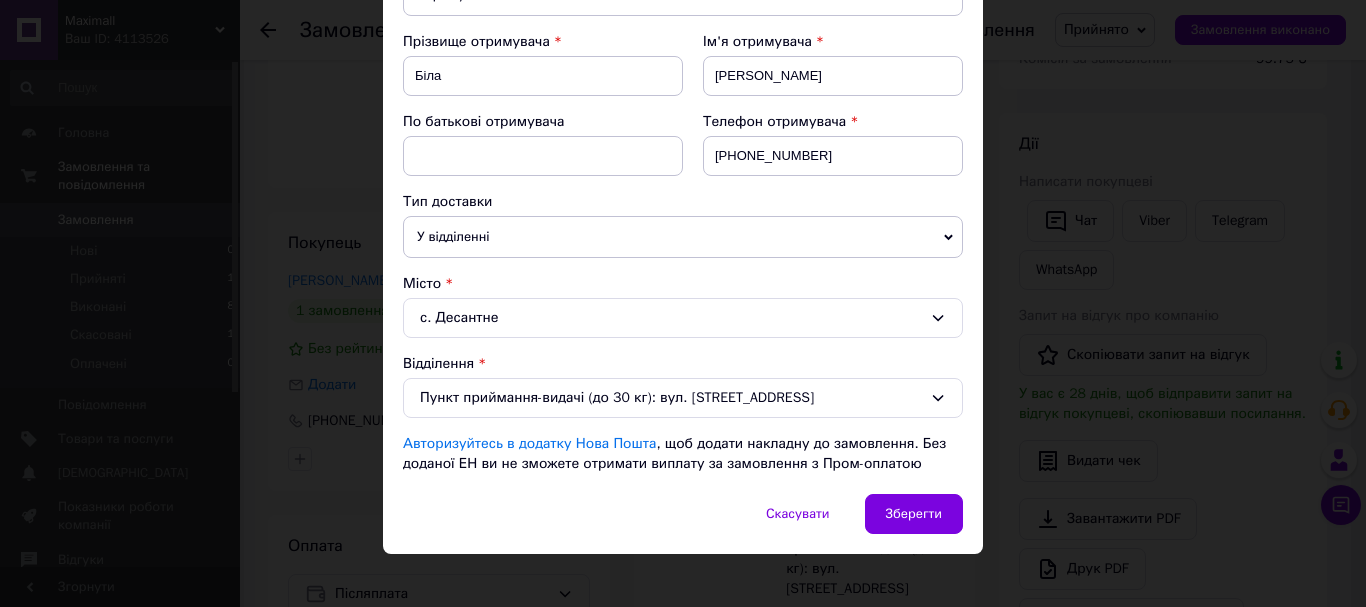 click on "× Редагування доставки Спосіб доставки Нова Пошта (платна) Платник Отримувач Відправник Прізвище отримувача Біла Ім'я отримувача Ірина По батькові отримувача Телефон отримувача +380684242615 Тип доставки У відділенні Кур'єром В поштоматі Місто с. Десантне Відділення Пункт приймання-видачі (до 30 кг): вул. Центральна, 8а Авторизуйтесь в додатку Нова Пошта , щоб додати накладну до замовлення. Без доданої ЕН ви не зможете отримати виплату за замовлення з Пром-оплатою Скасувати   Зберегти" at bounding box center [683, 303] 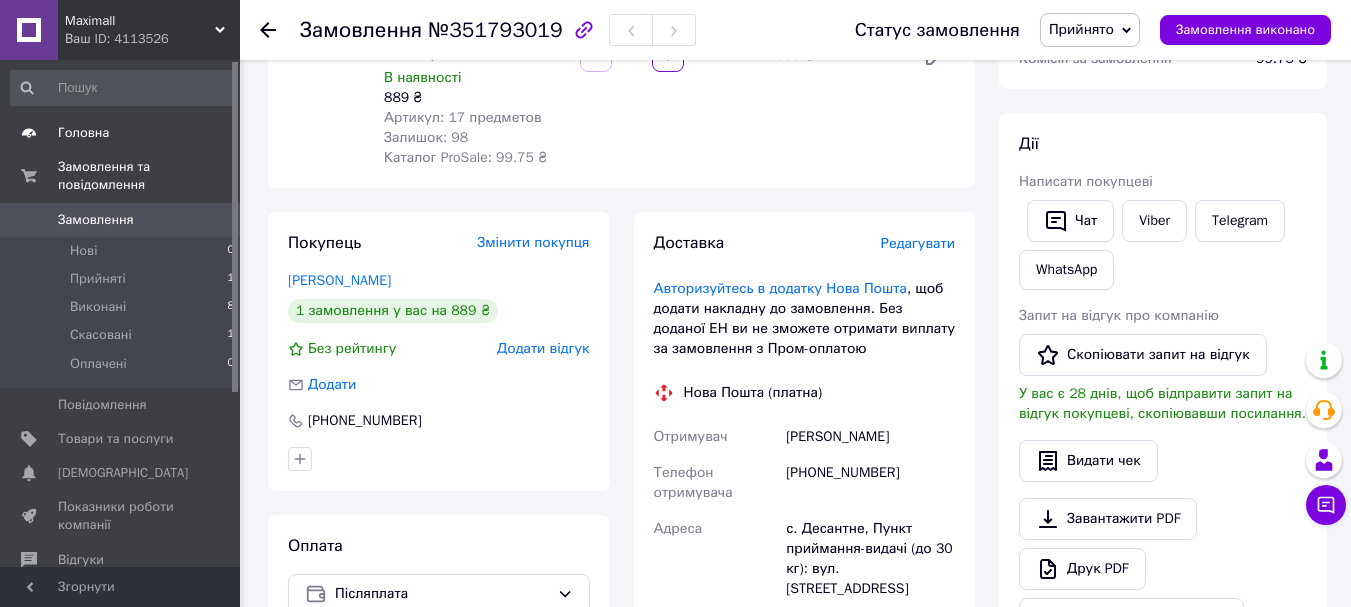 click on "Головна" at bounding box center (83, 133) 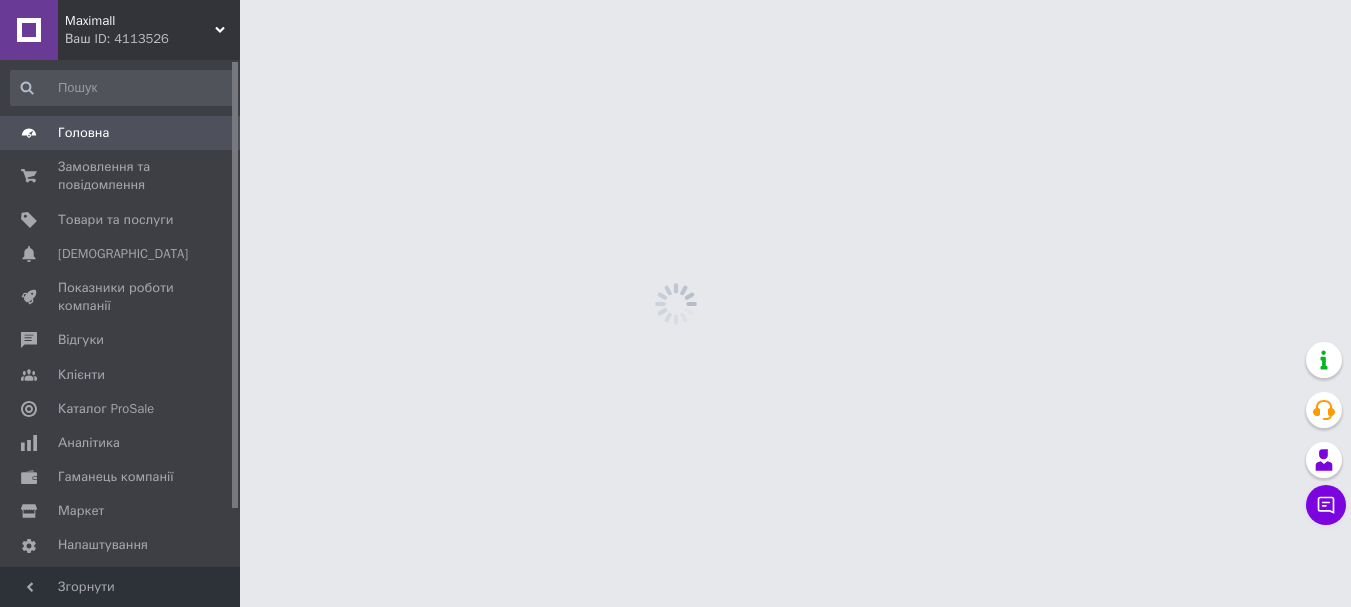 scroll, scrollTop: 0, scrollLeft: 0, axis: both 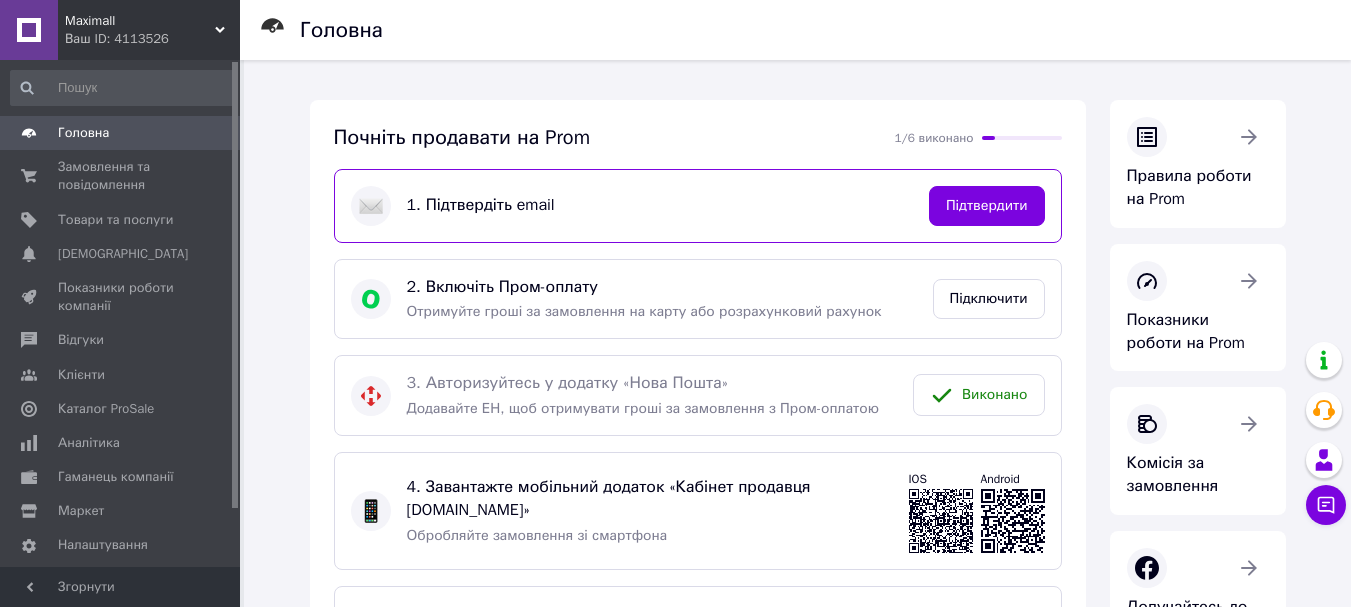 click on "3. Авторизуйтесь у додатку «Нова Пошта»" at bounding box center (652, 383) 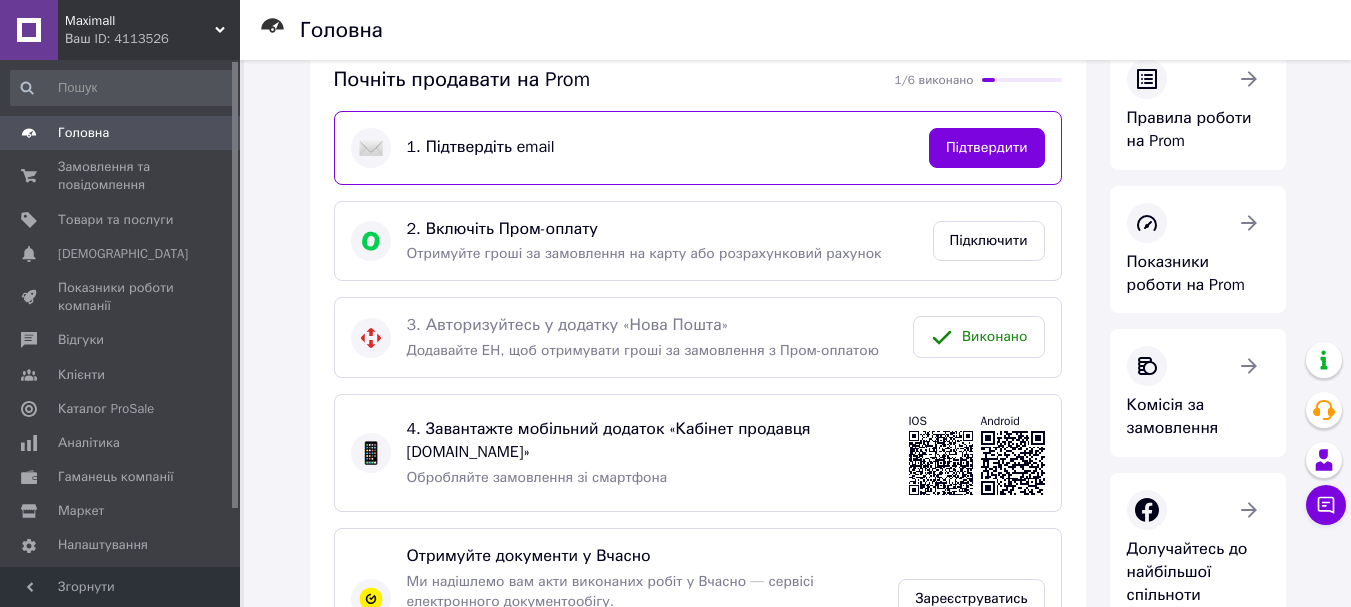 scroll, scrollTop: 0, scrollLeft: 0, axis: both 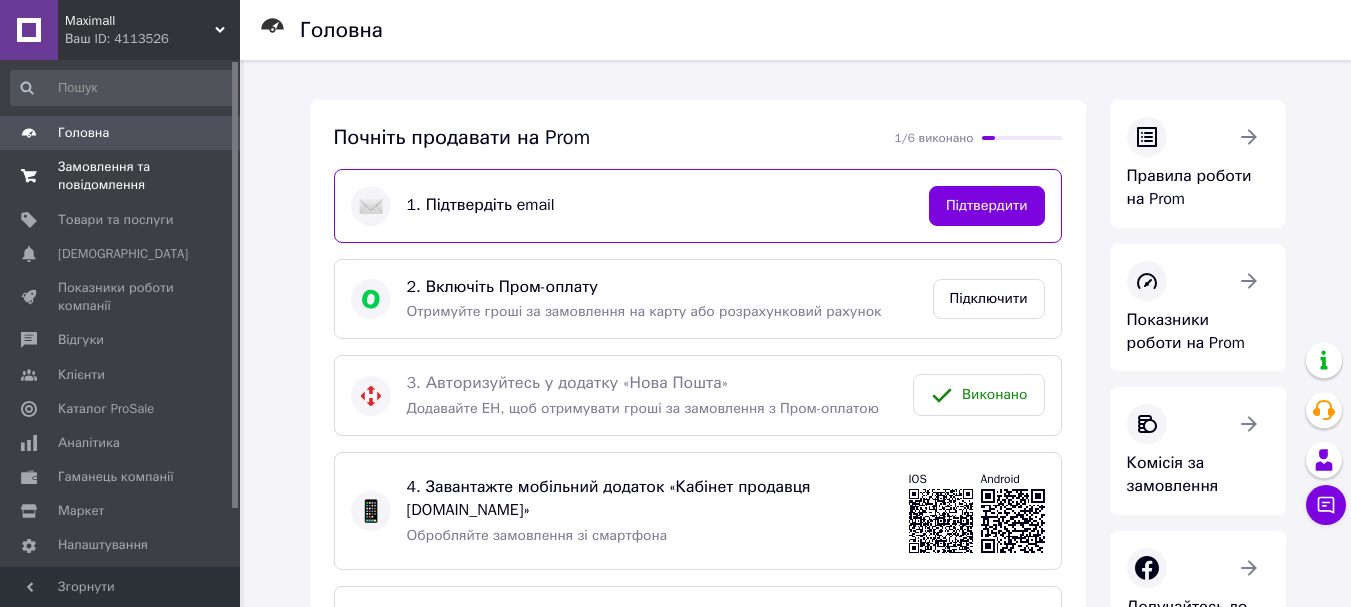 click on "Замовлення та повідомлення" at bounding box center [121, 176] 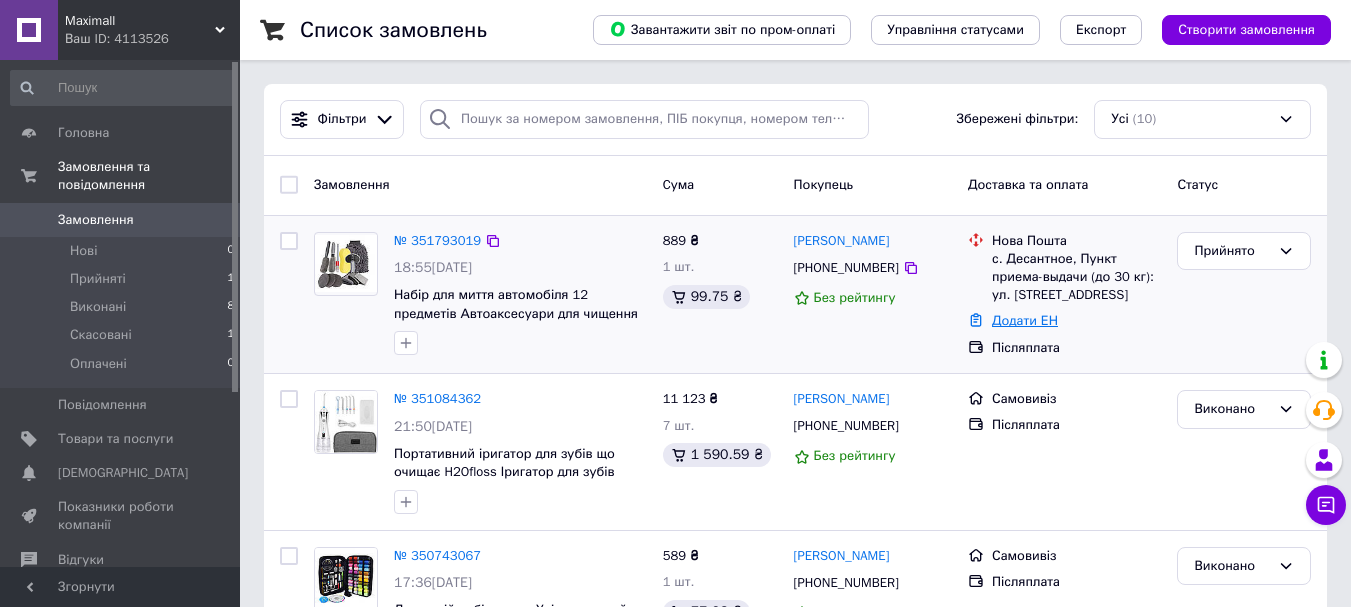 click on "Додати ЕН" at bounding box center (1025, 320) 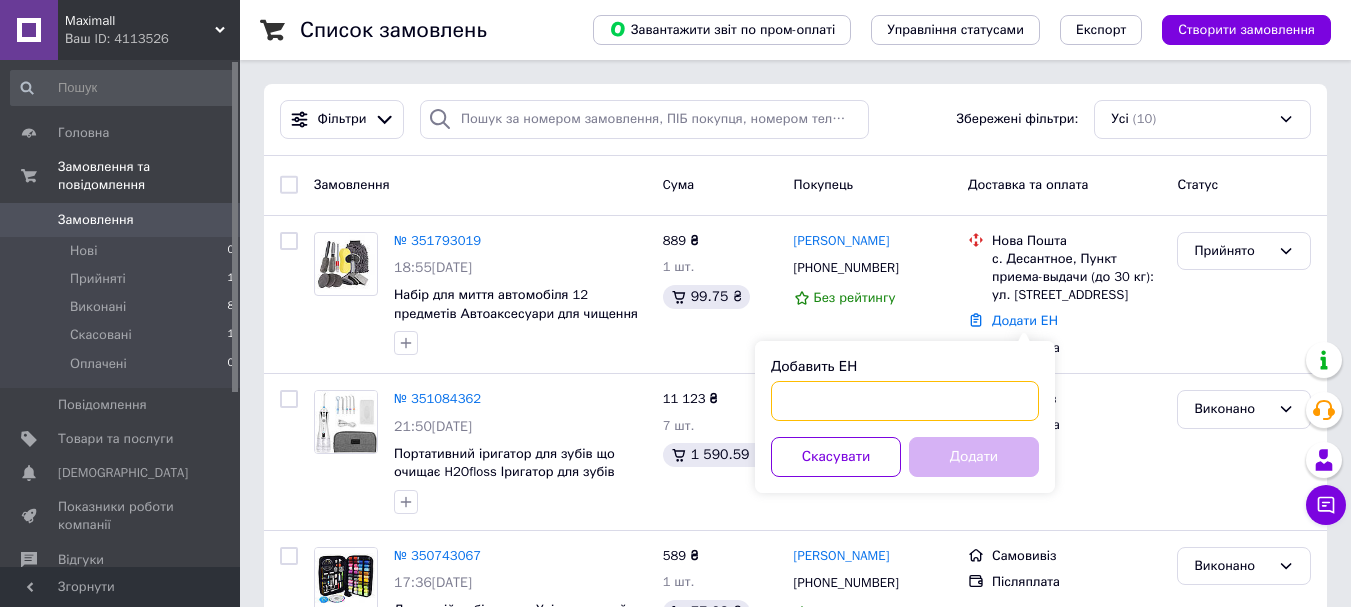 click on "Добавить ЕН" at bounding box center (905, 401) 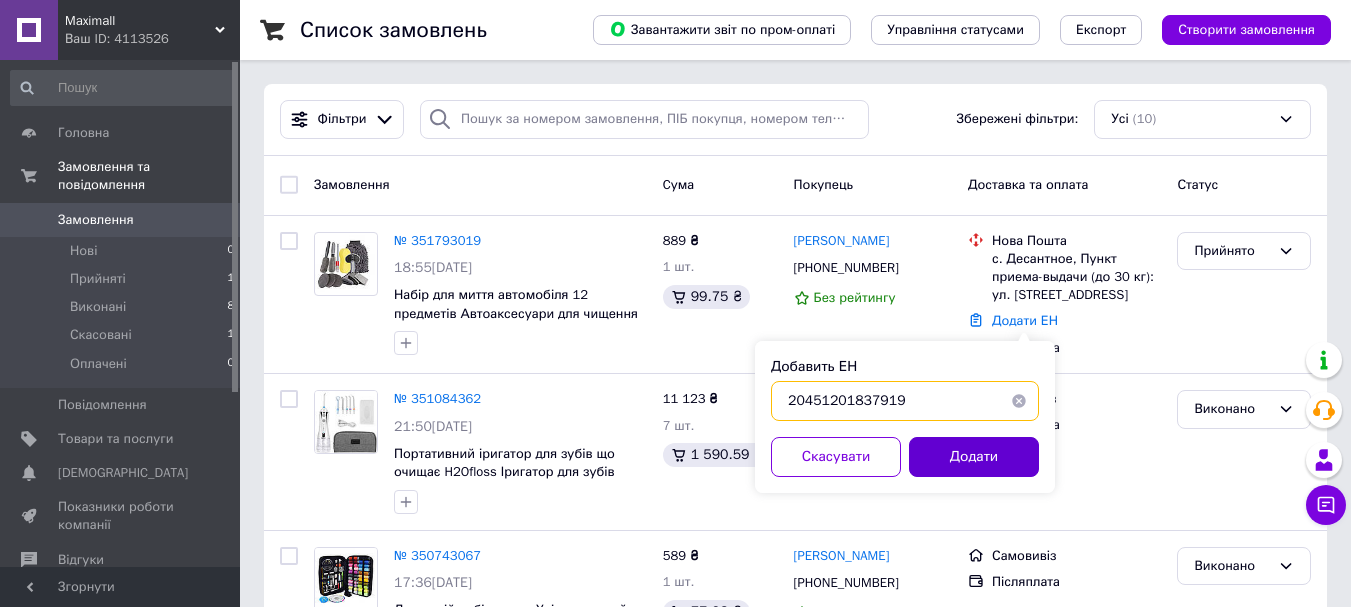 type on "20451201837919" 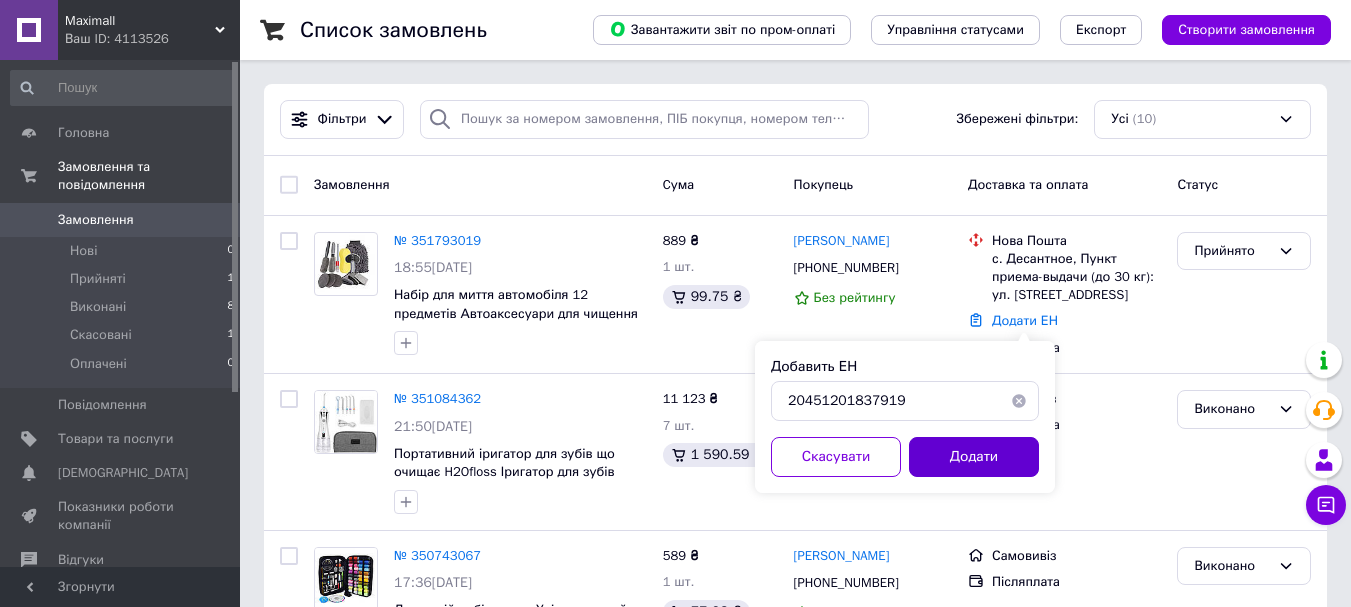 click on "Додати" at bounding box center (974, 457) 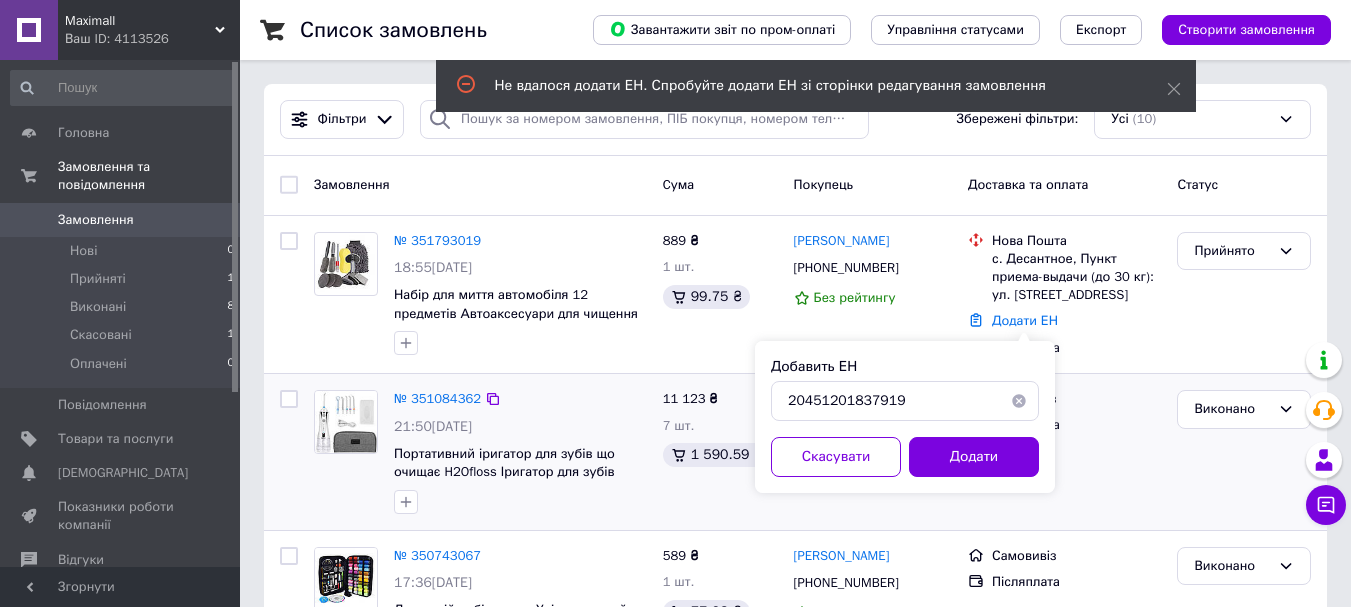 click on "Післяплата" at bounding box center (1076, 425) 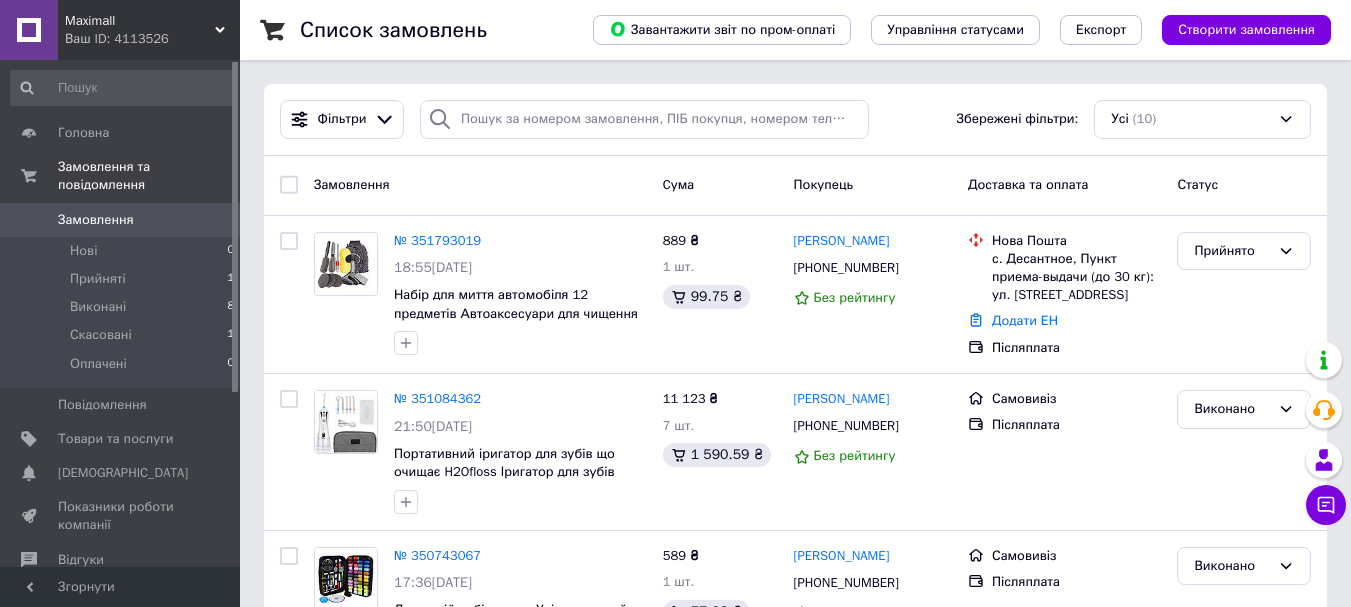 click on "Ваш ID: 4113526" at bounding box center [152, 39] 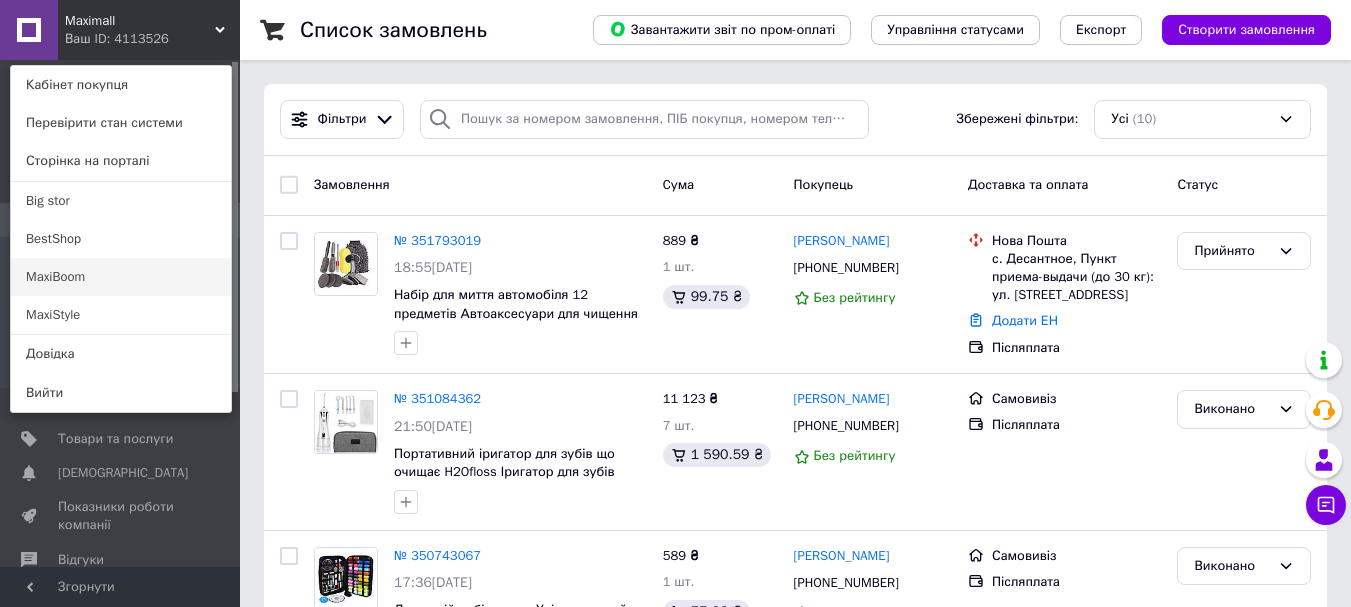 click on "MaxiBoom" at bounding box center [121, 277] 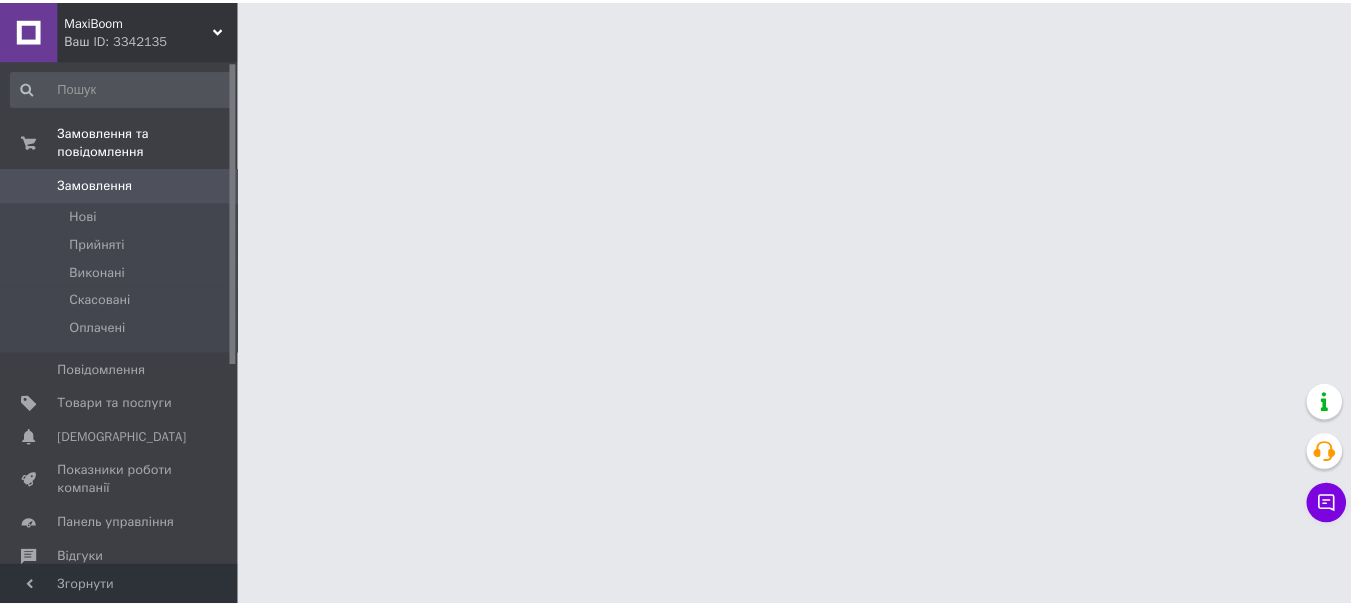 scroll, scrollTop: 0, scrollLeft: 0, axis: both 